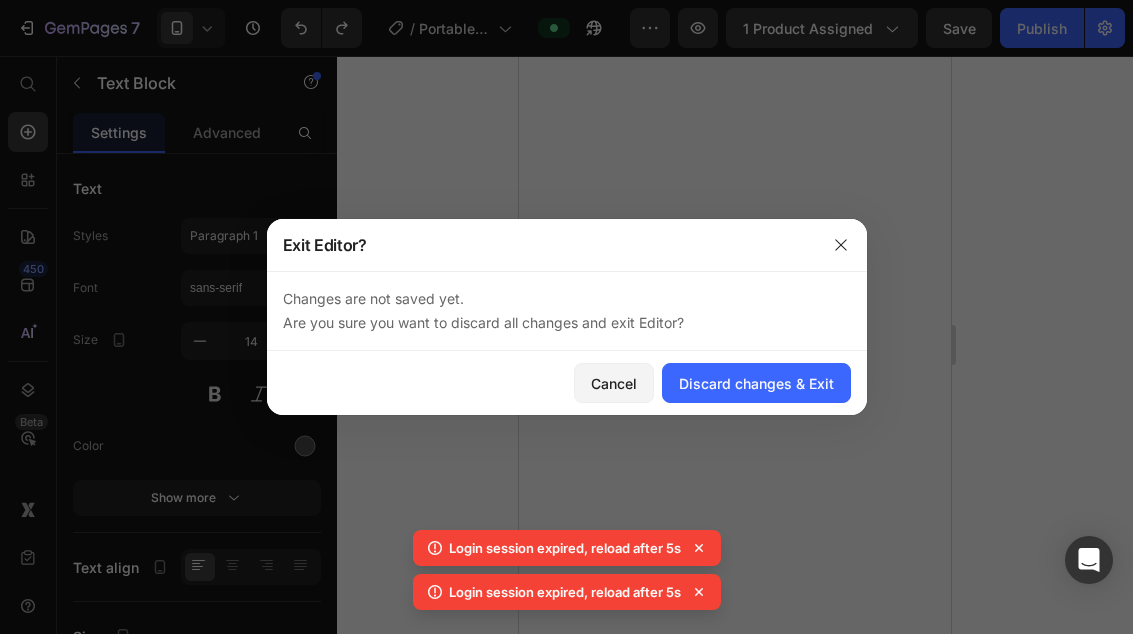 scroll, scrollTop: 0, scrollLeft: 0, axis: both 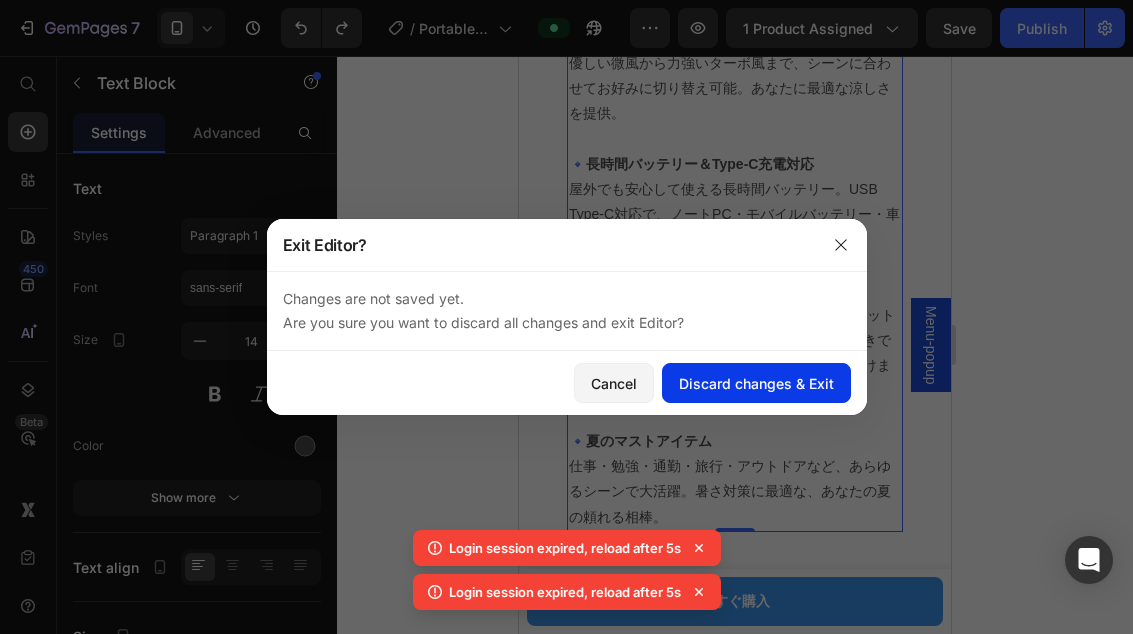 click on "Discard changes & Exit" at bounding box center (756, 383) 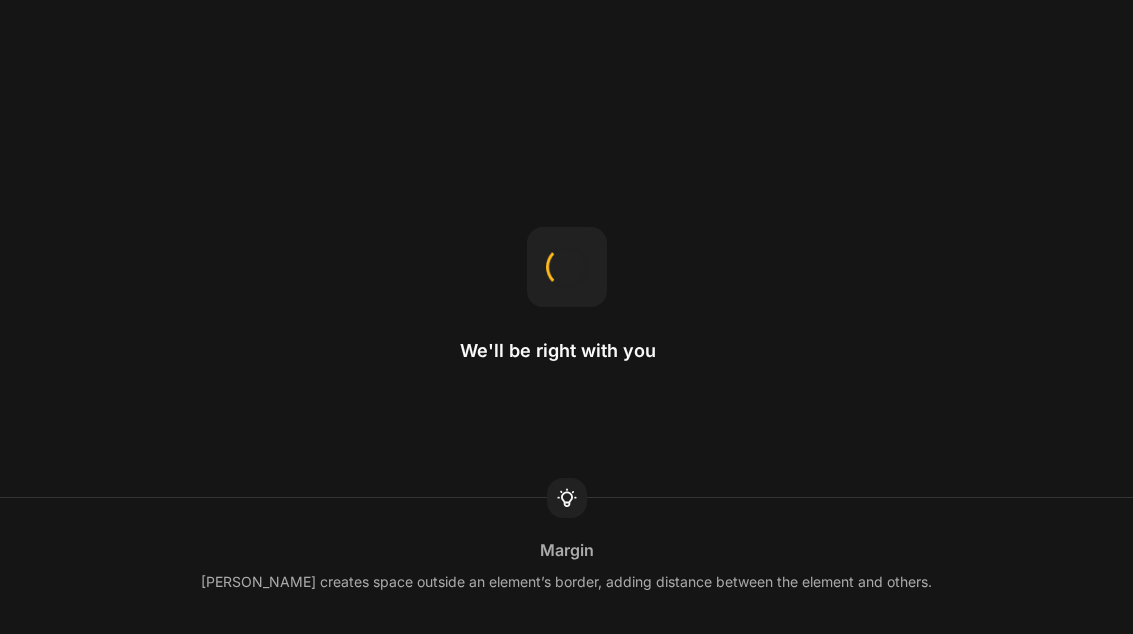 scroll, scrollTop: 0, scrollLeft: 0, axis: both 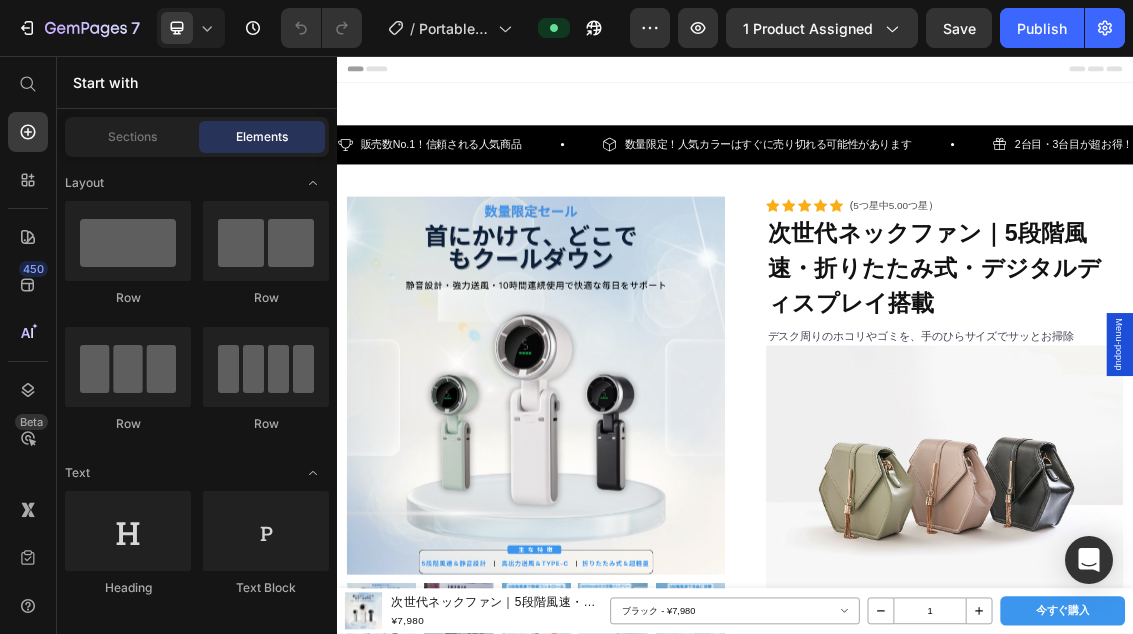 click 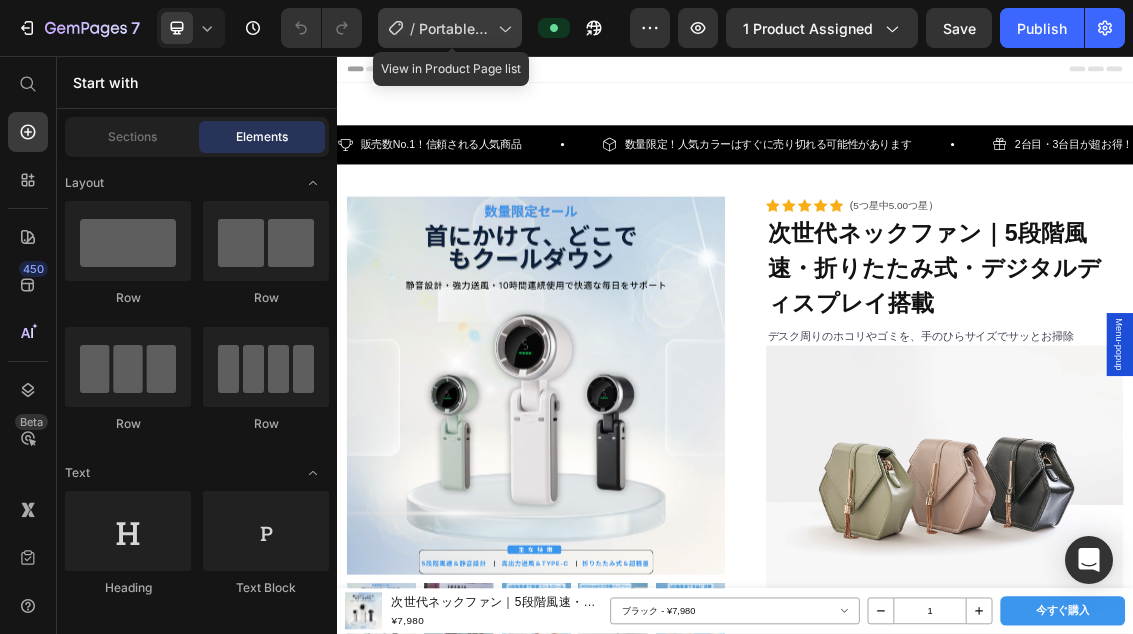 click 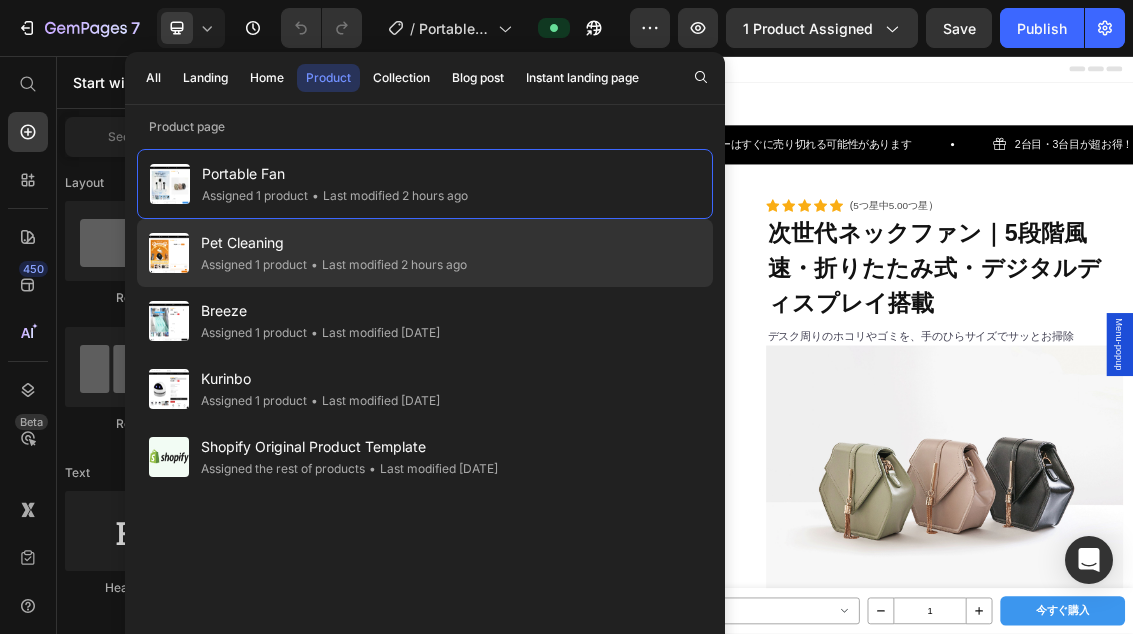 click on "Pet Cleaning" at bounding box center [334, 243] 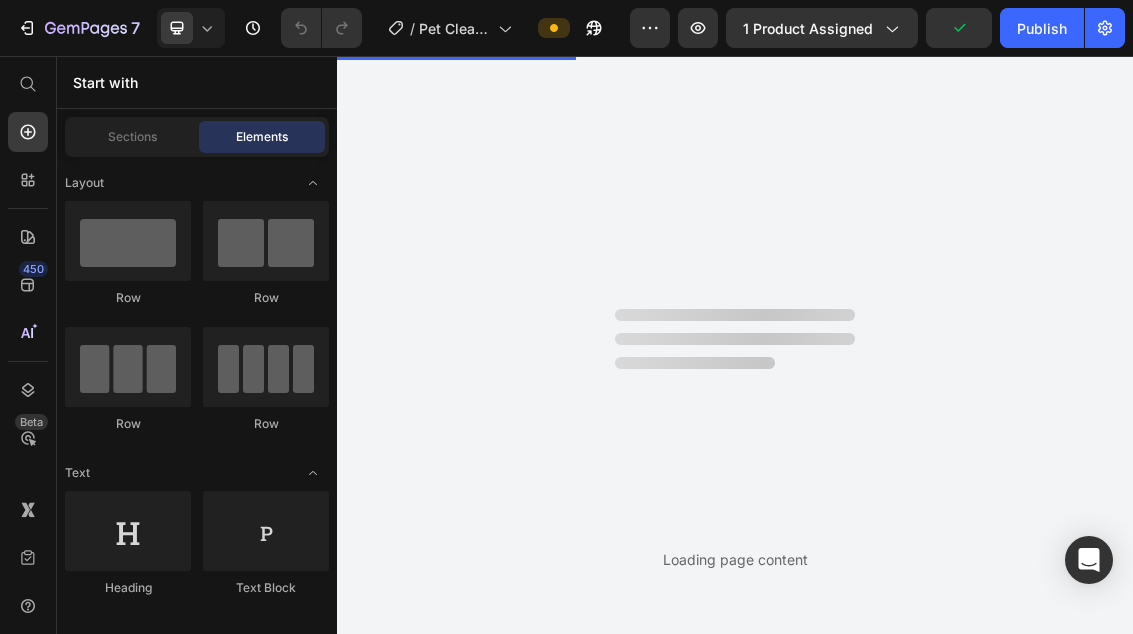 scroll, scrollTop: 0, scrollLeft: 0, axis: both 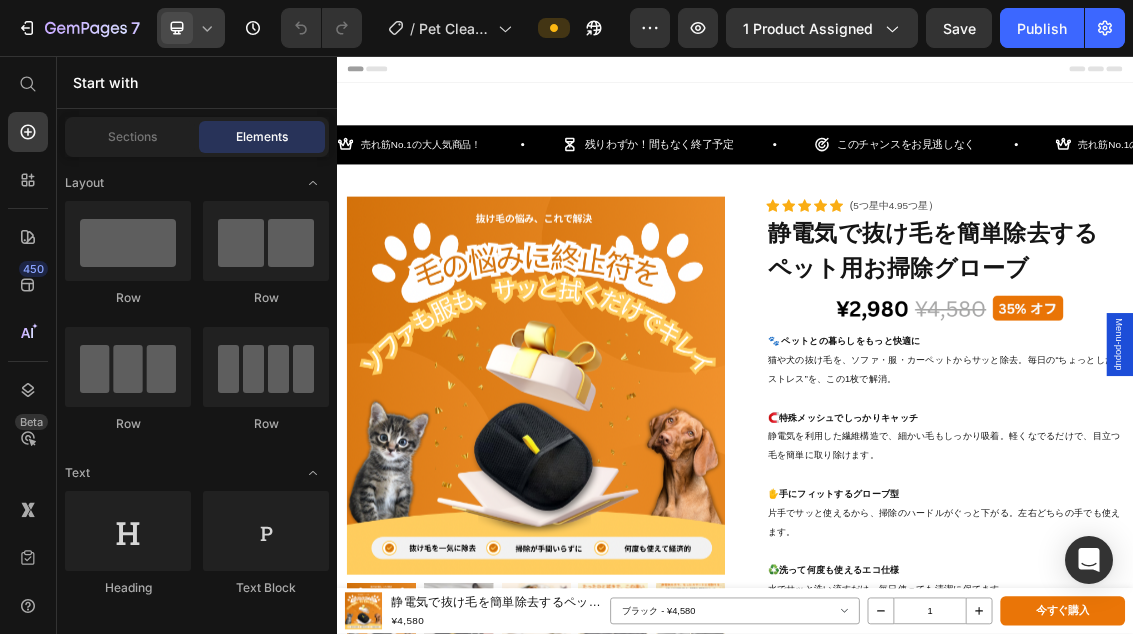 click 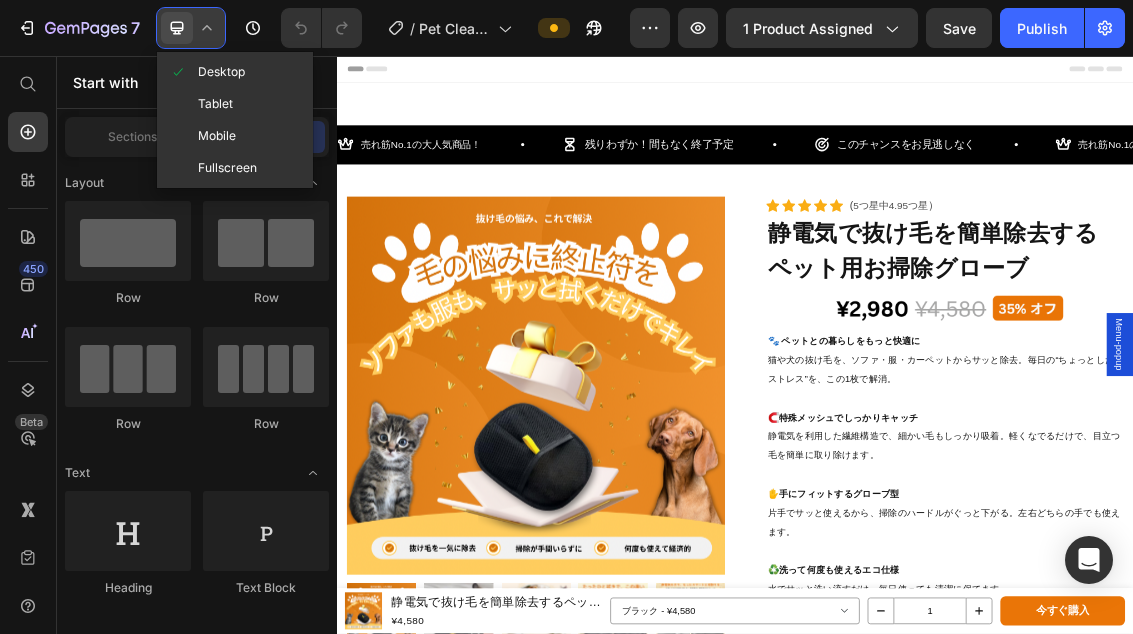 click on "Mobile" at bounding box center [217, 136] 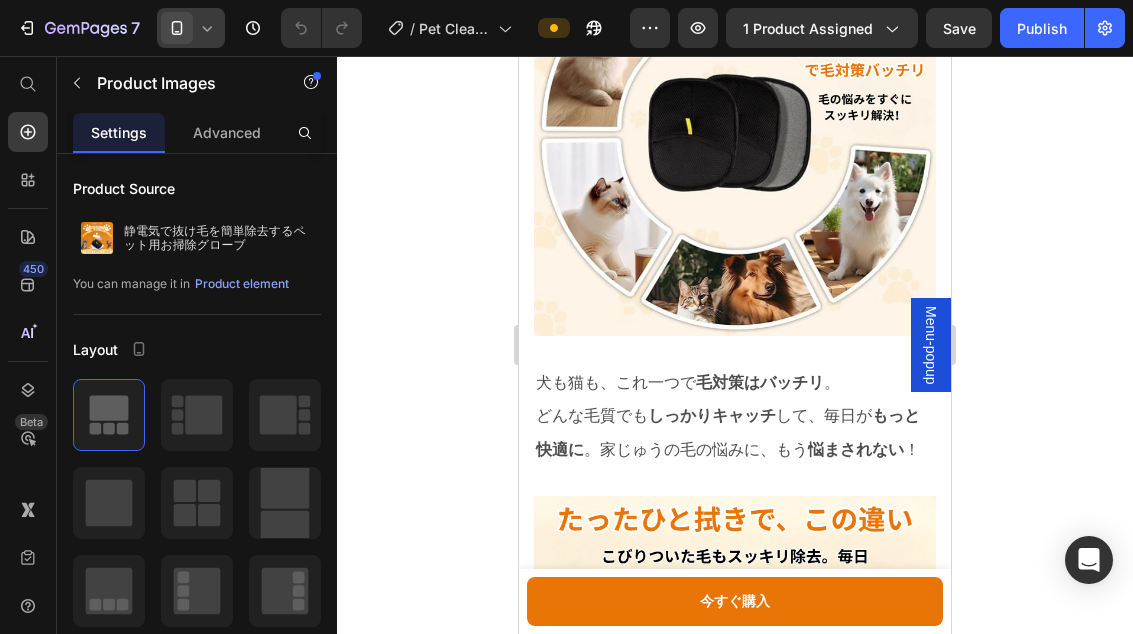 scroll, scrollTop: 5826, scrollLeft: 0, axis: vertical 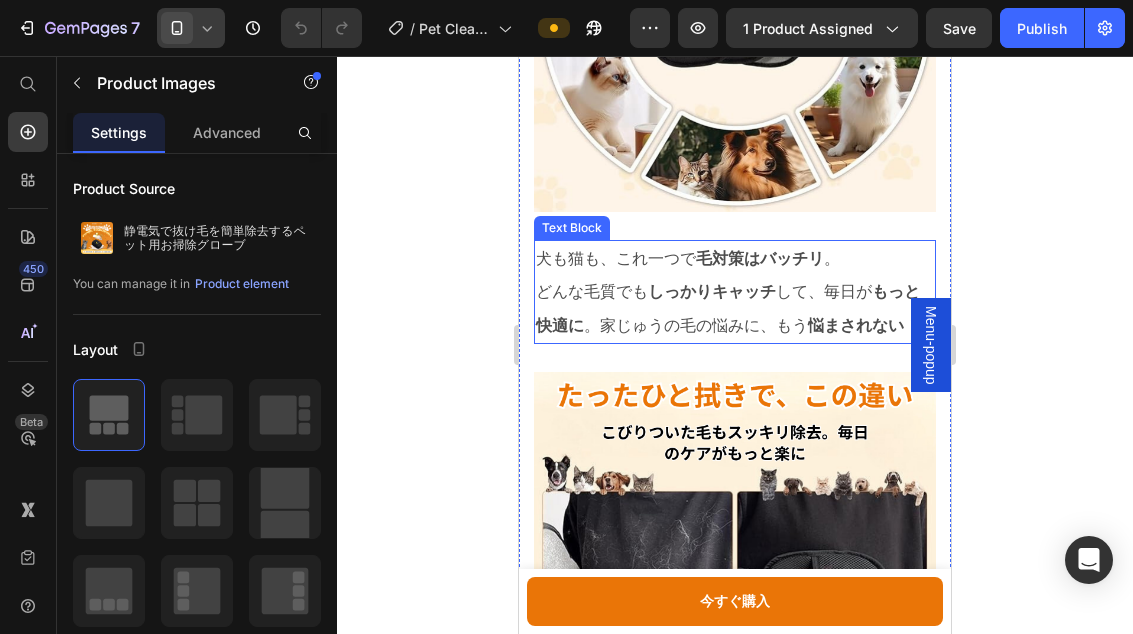 click on "しっかりキャッチ" at bounding box center (712, 291) 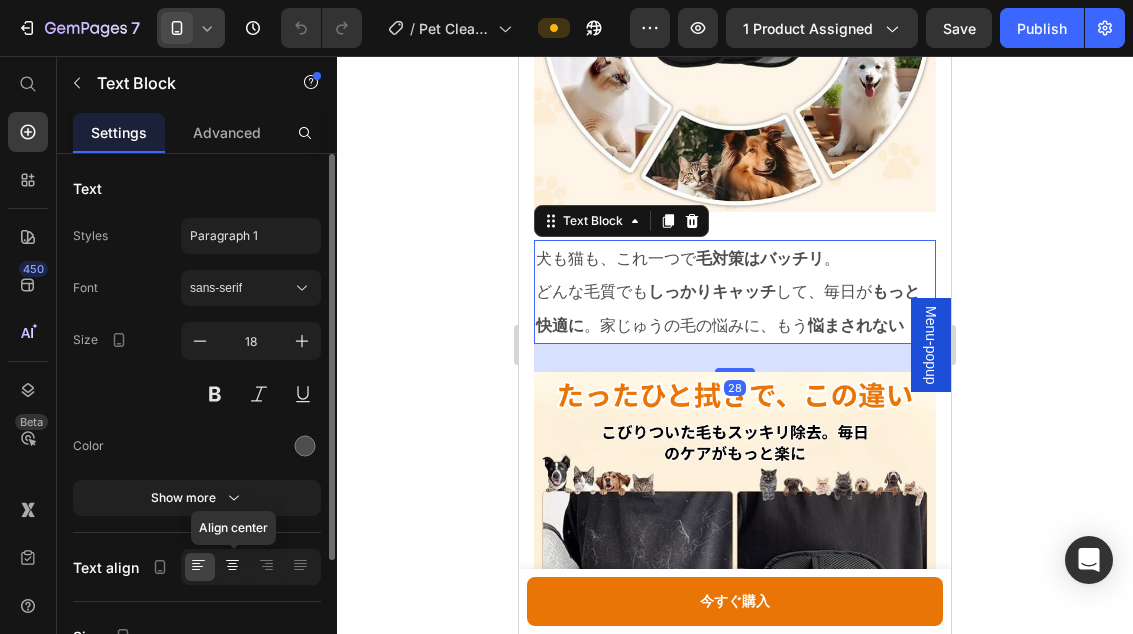 click 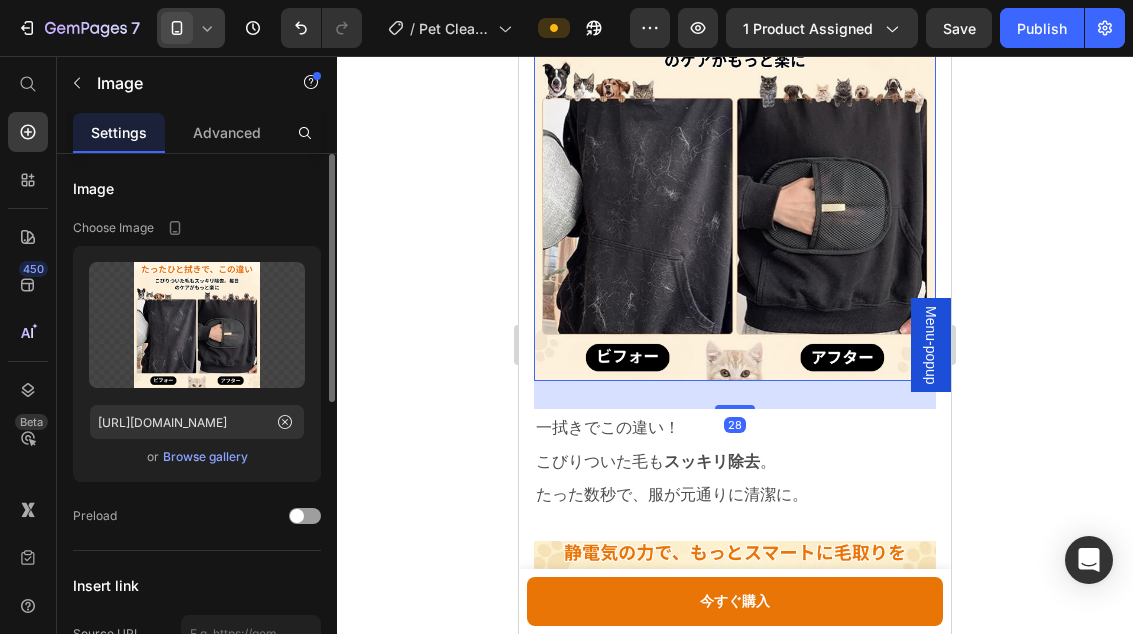 scroll, scrollTop: 6245, scrollLeft: 0, axis: vertical 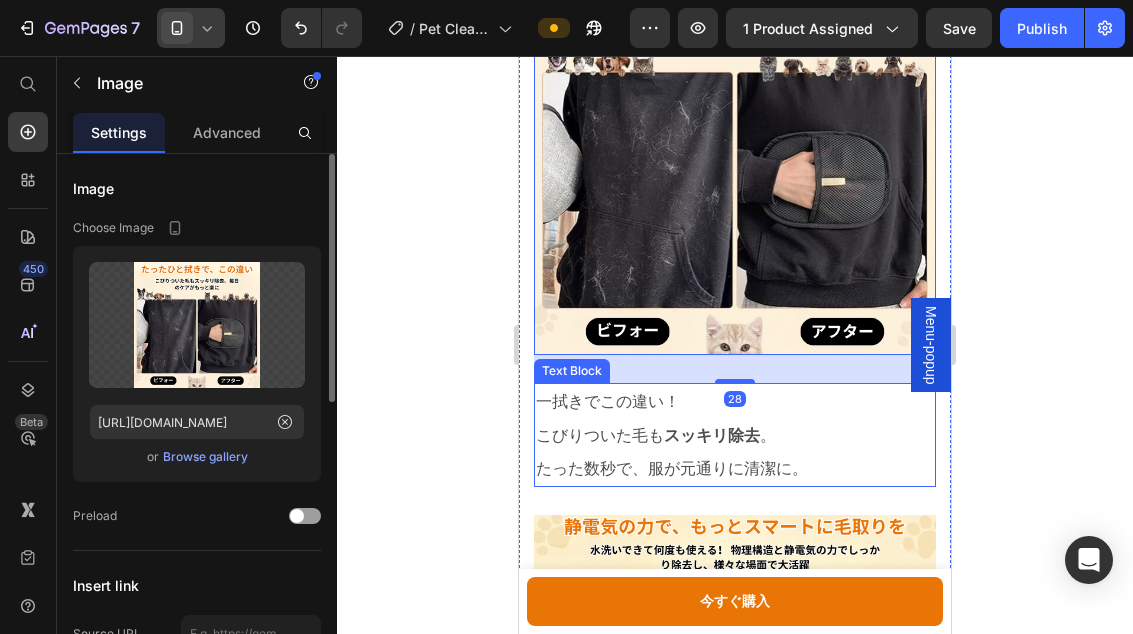 click on "一拭きでこの違い！   こびりついた毛も スッキリ除去 。   たった数秒で、服が元通りに清潔に。" at bounding box center (735, 435) 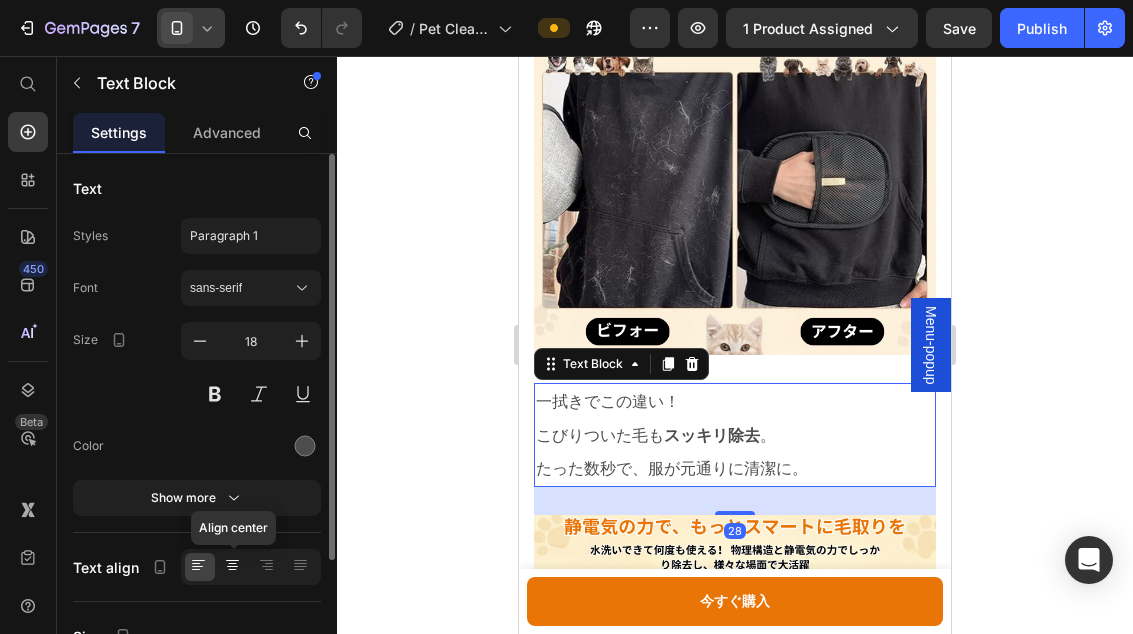click 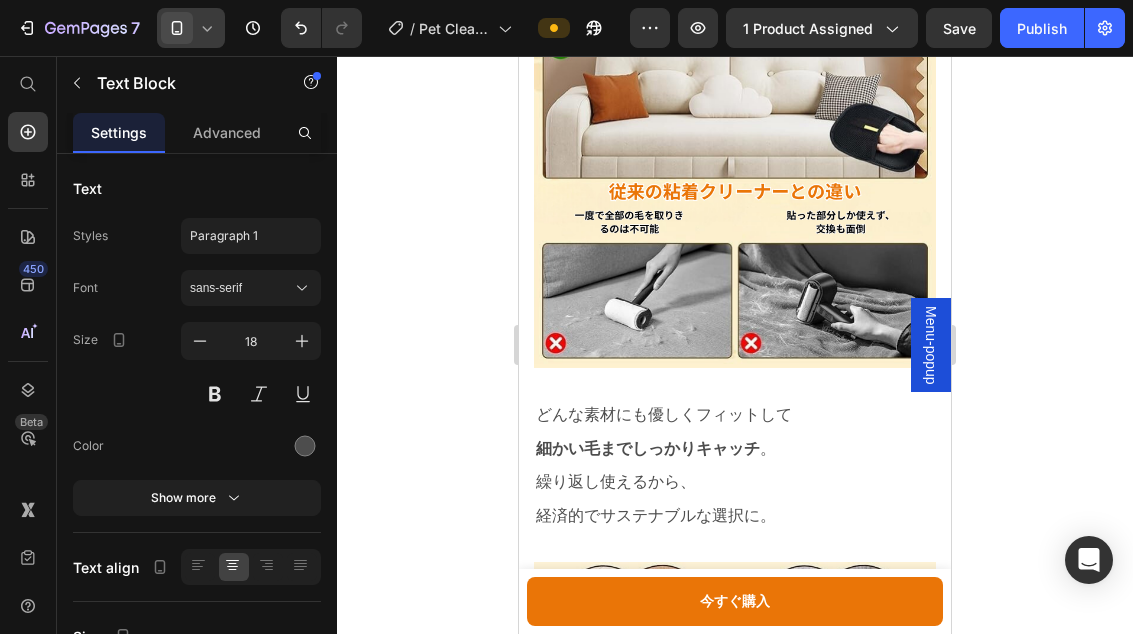 scroll, scrollTop: 6821, scrollLeft: 0, axis: vertical 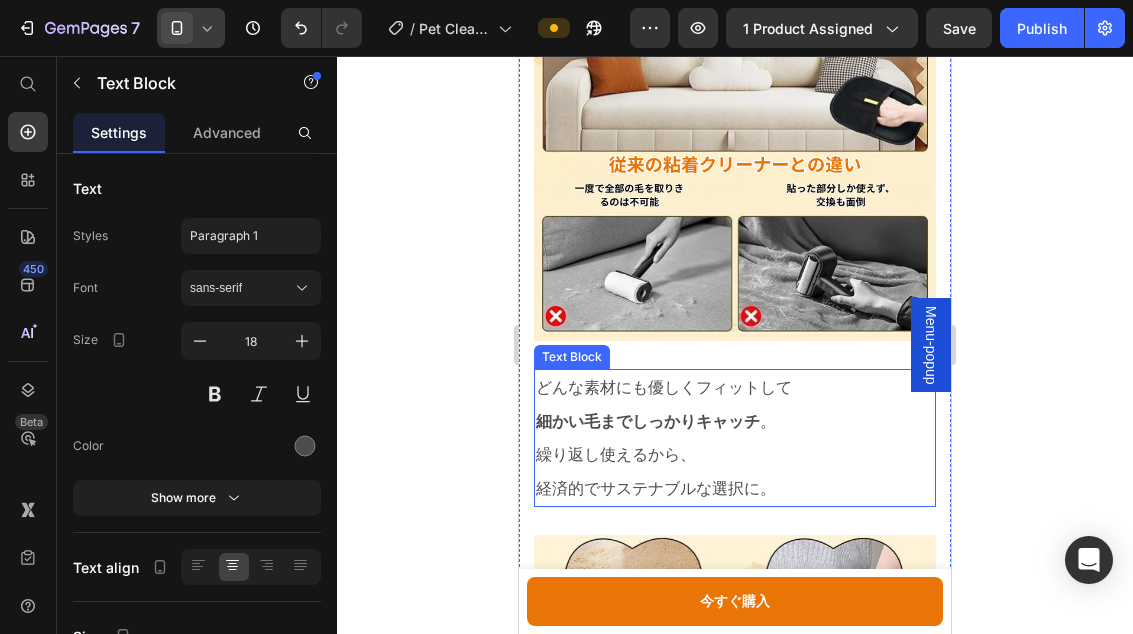 click on "細かい毛までしっかりキャッチ" at bounding box center (648, 421) 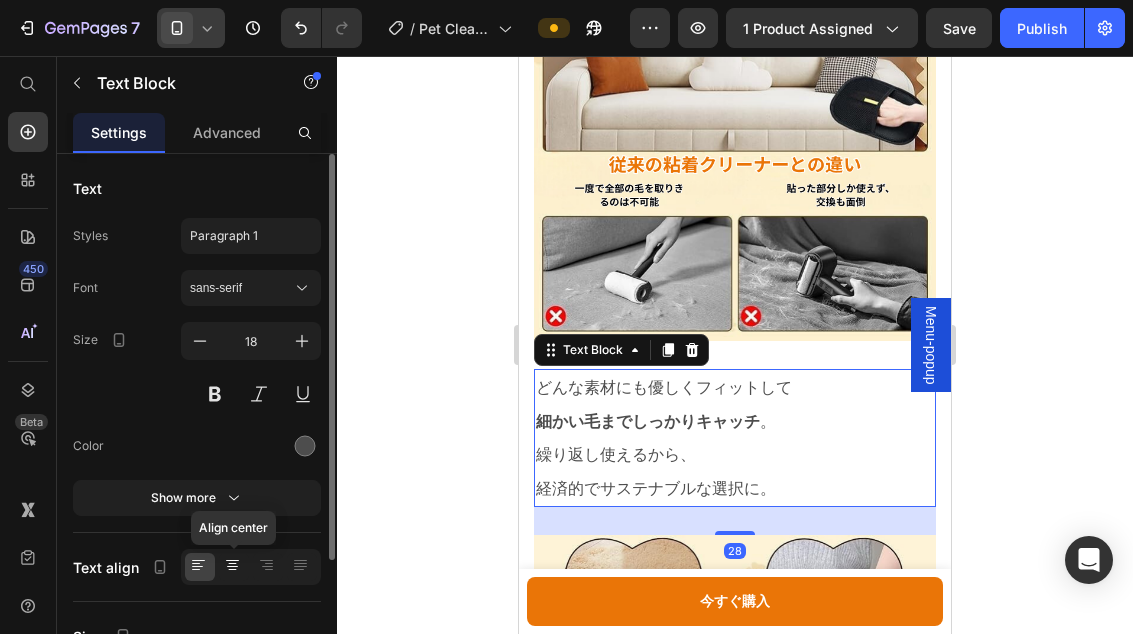 click 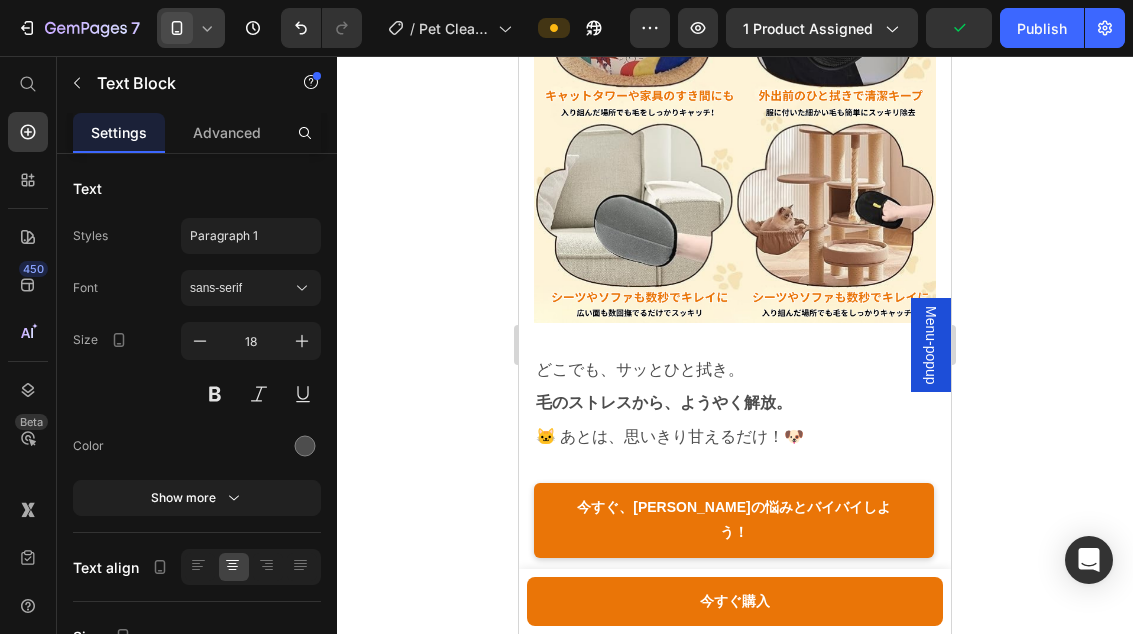 scroll, scrollTop: 7437, scrollLeft: 0, axis: vertical 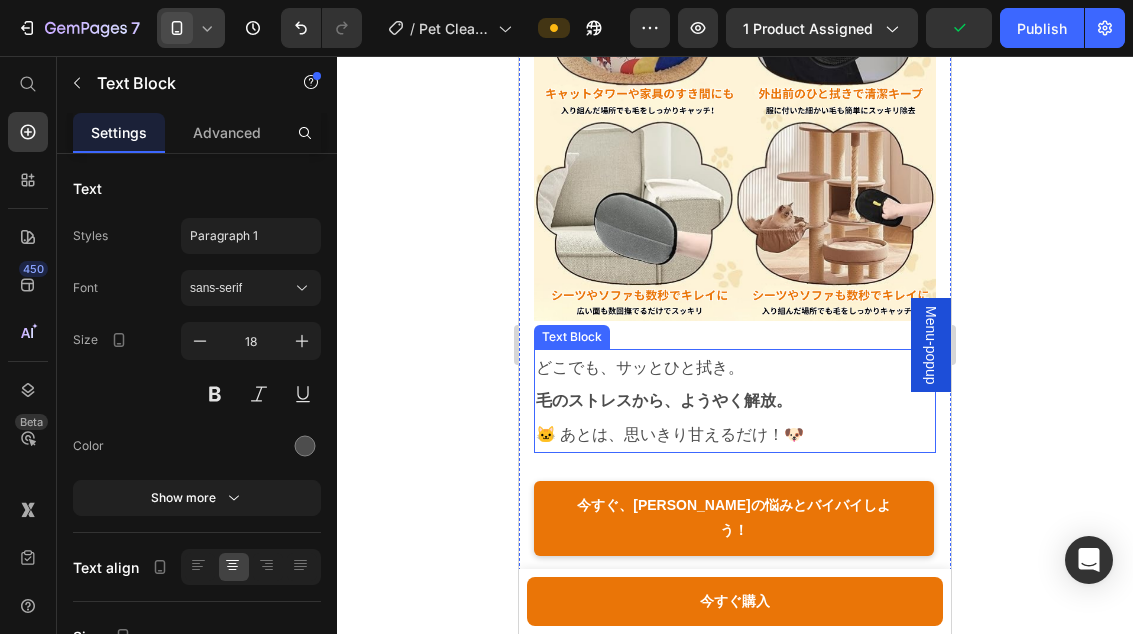 click on "毛のストレスから、ようやく解放。" at bounding box center (664, 400) 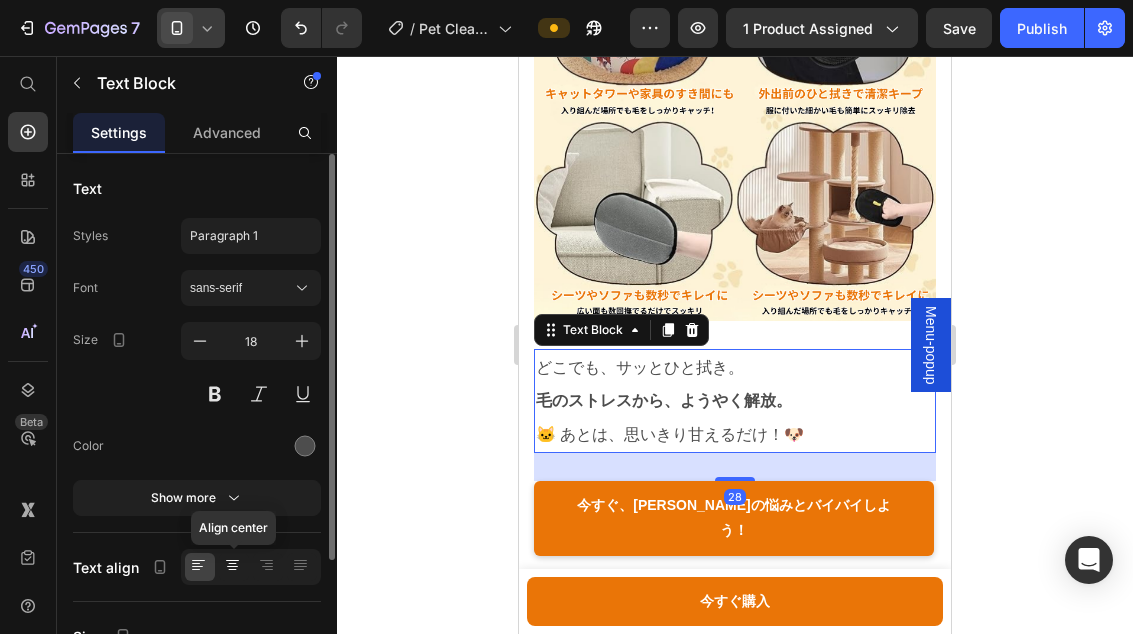 click 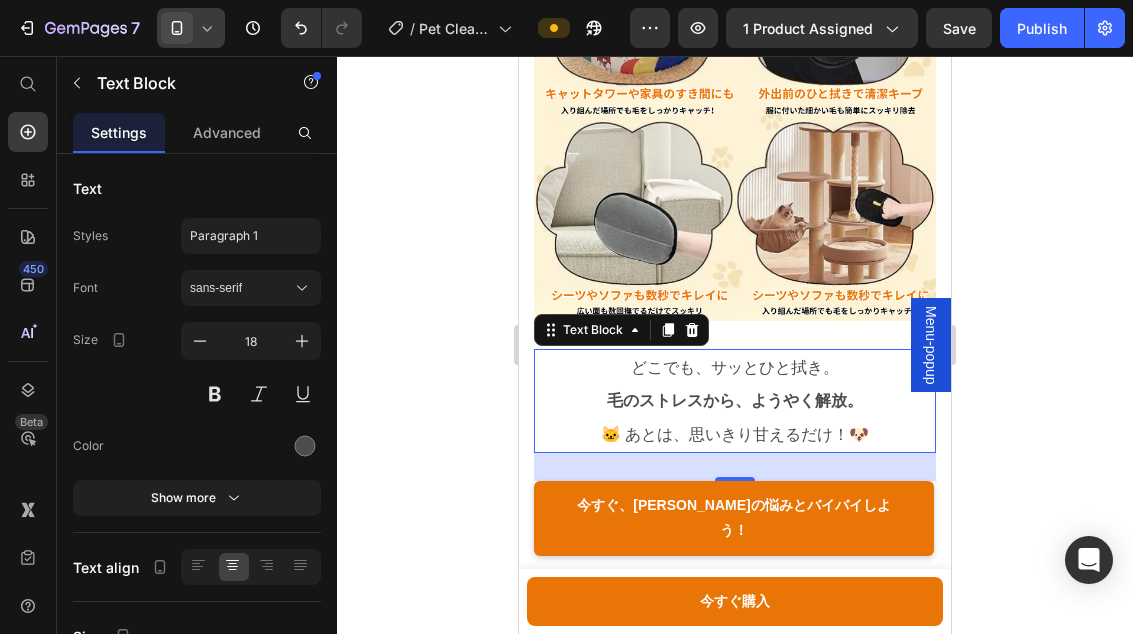 click 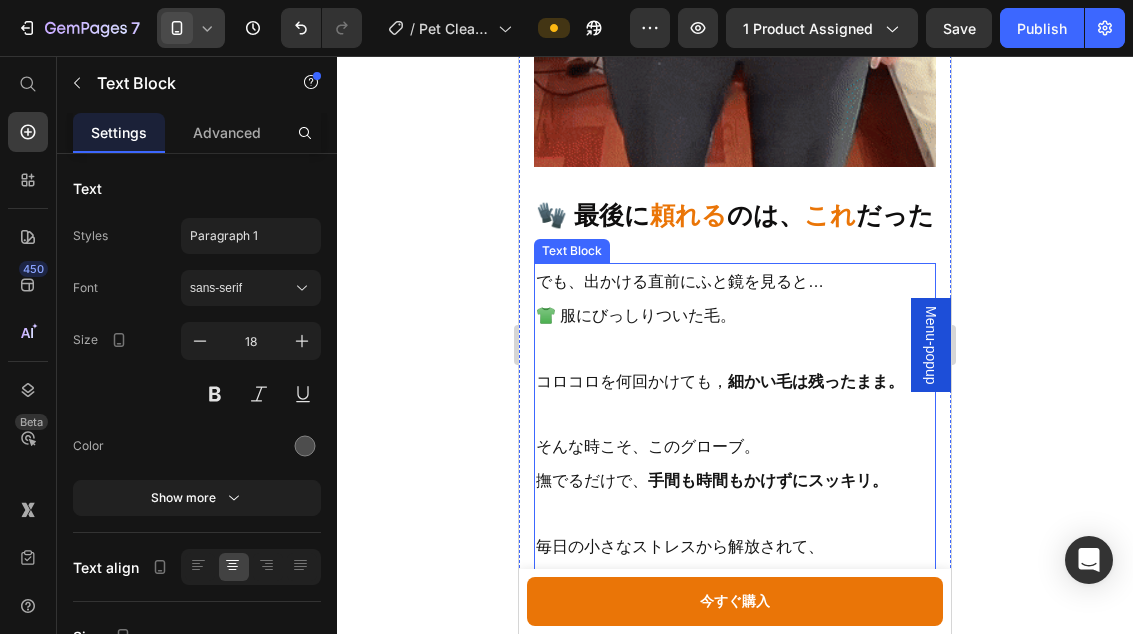 scroll, scrollTop: 4918, scrollLeft: 0, axis: vertical 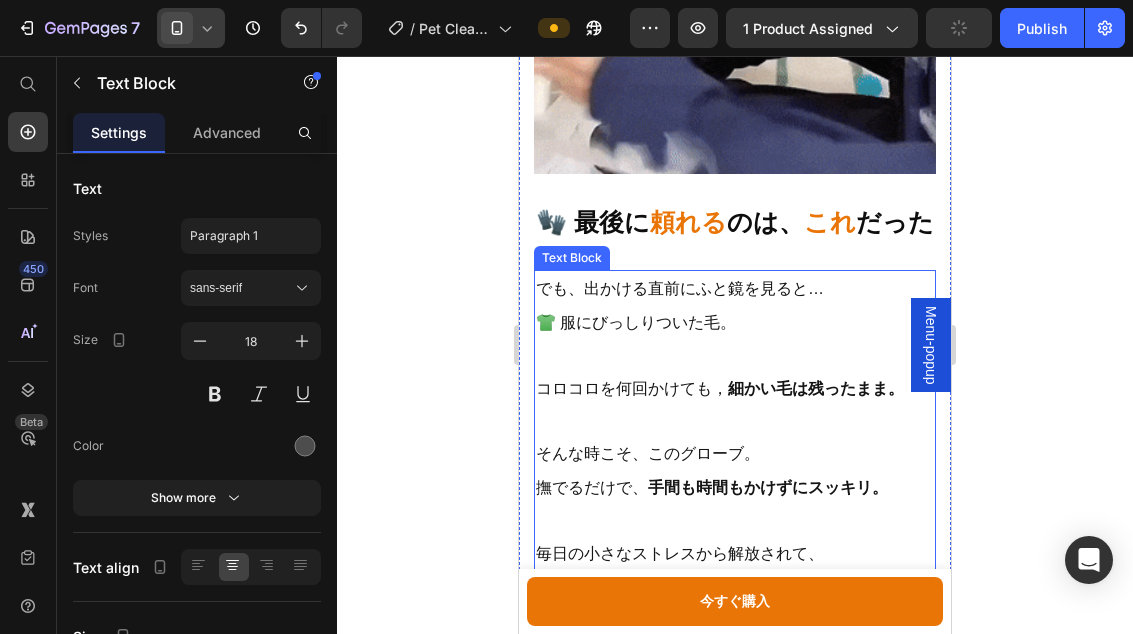click on "でも、出かける直前にふと鏡を見ると…   👕 服にびっしりついた毛。" at bounding box center [735, 305] 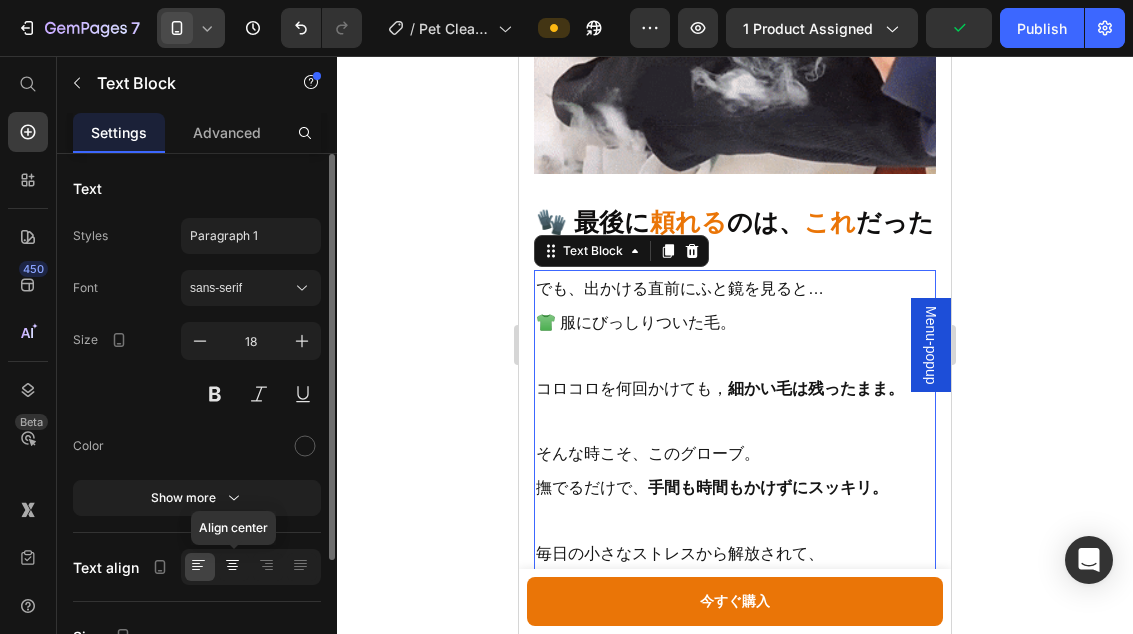 click 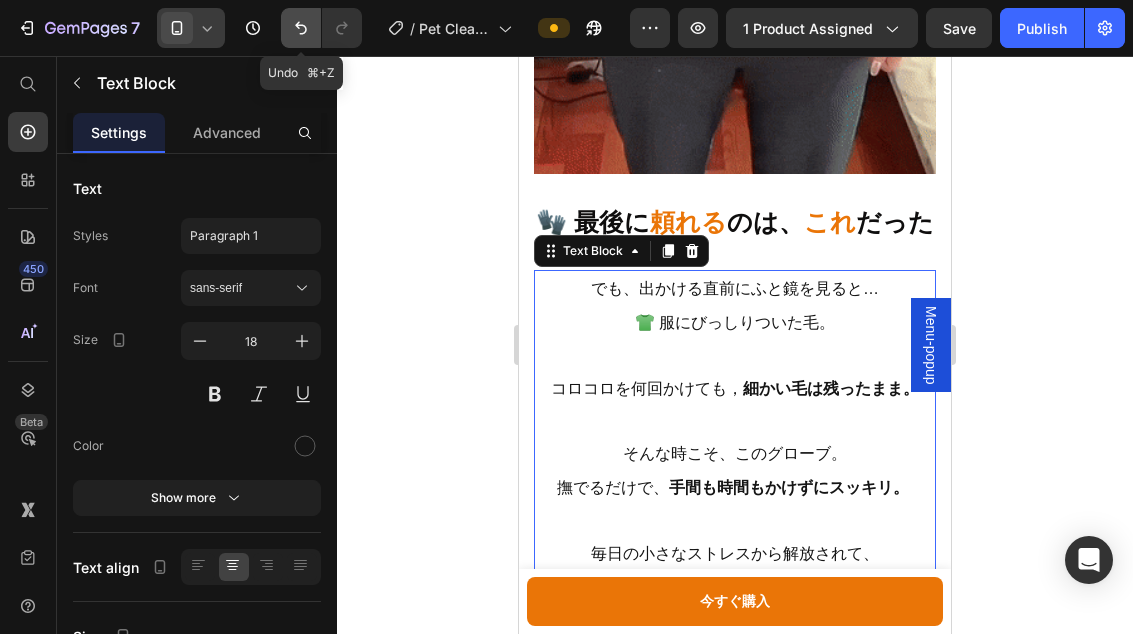 click 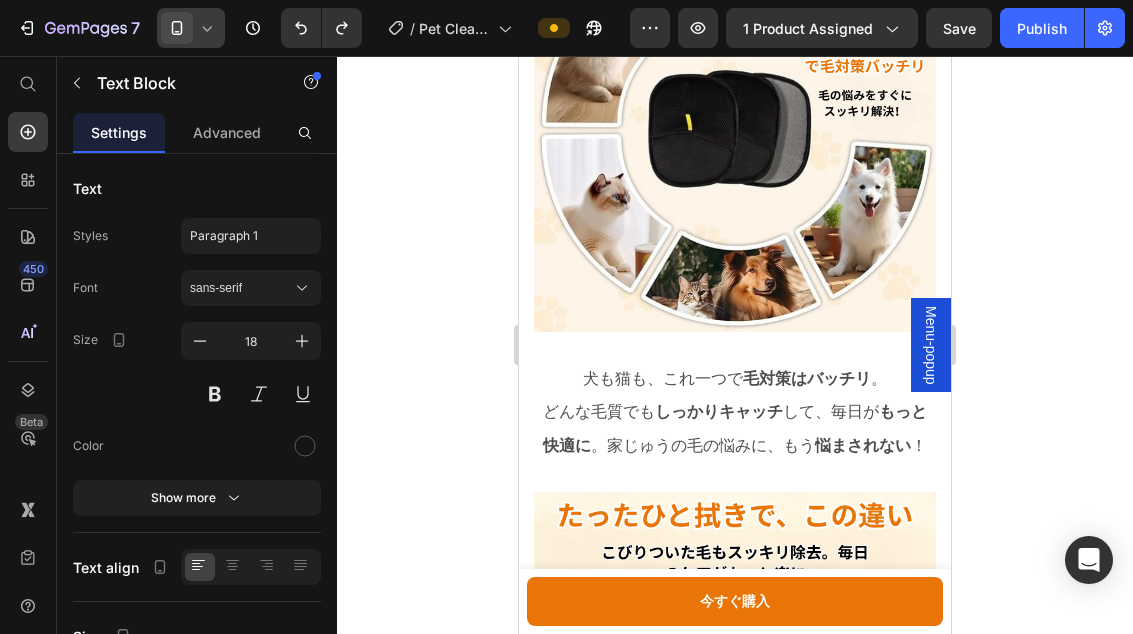 scroll, scrollTop: 5707, scrollLeft: 0, axis: vertical 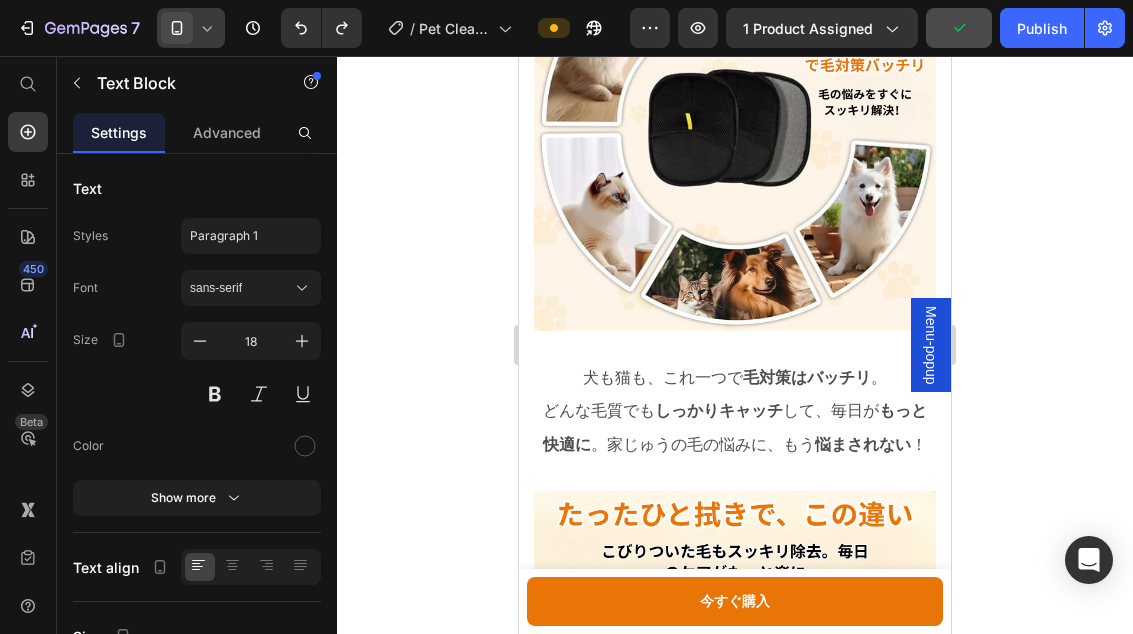 click 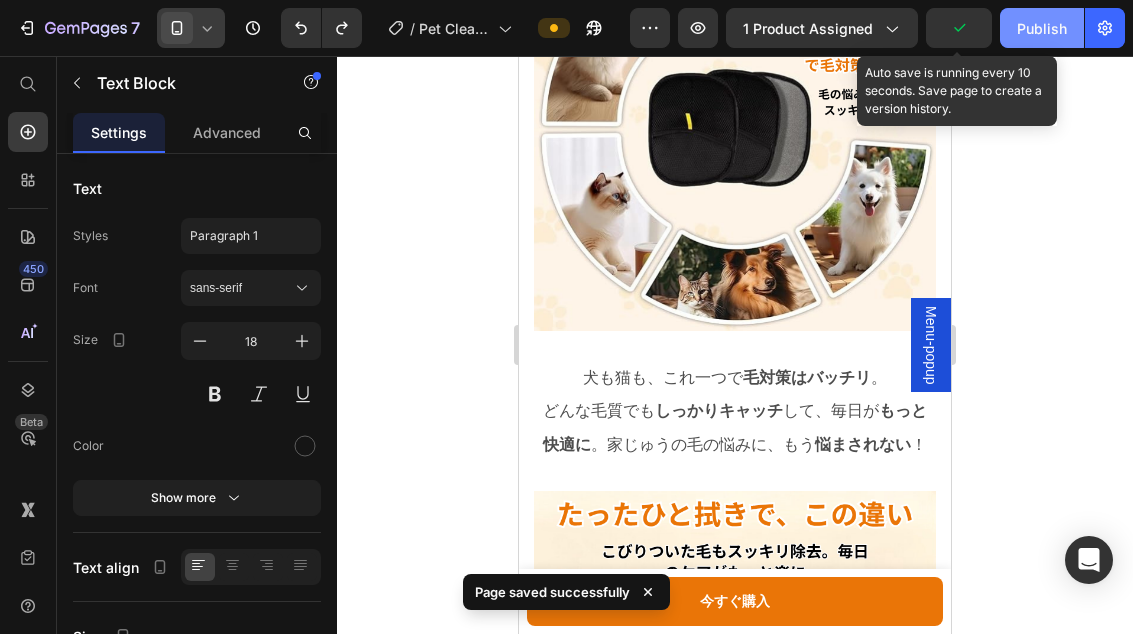 click on "Publish" at bounding box center [1042, 28] 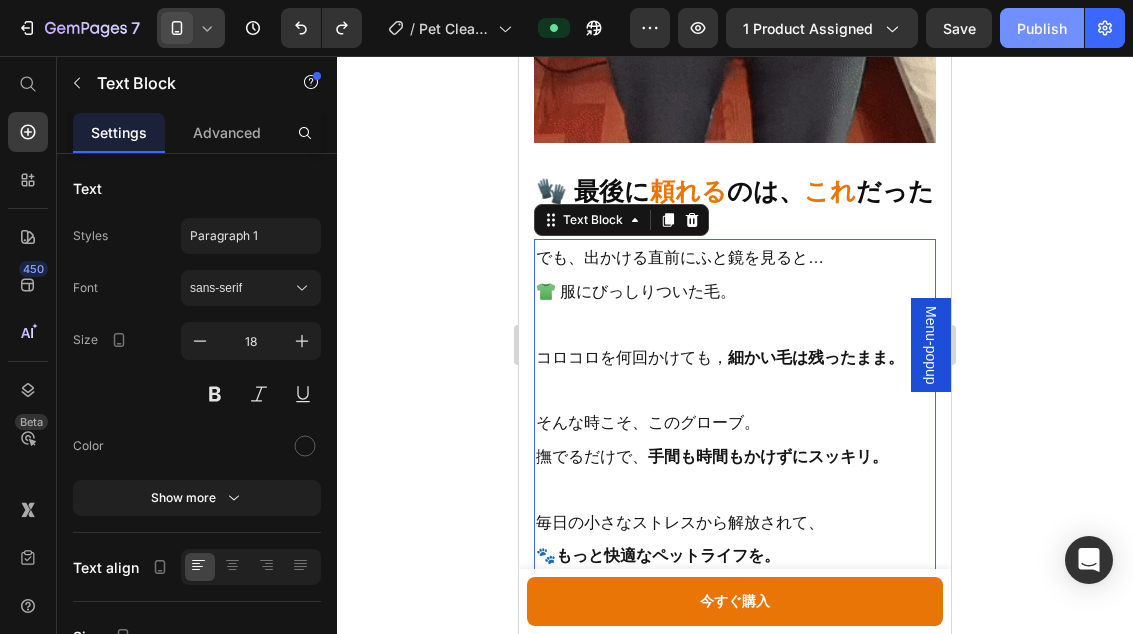 scroll, scrollTop: 5214, scrollLeft: 0, axis: vertical 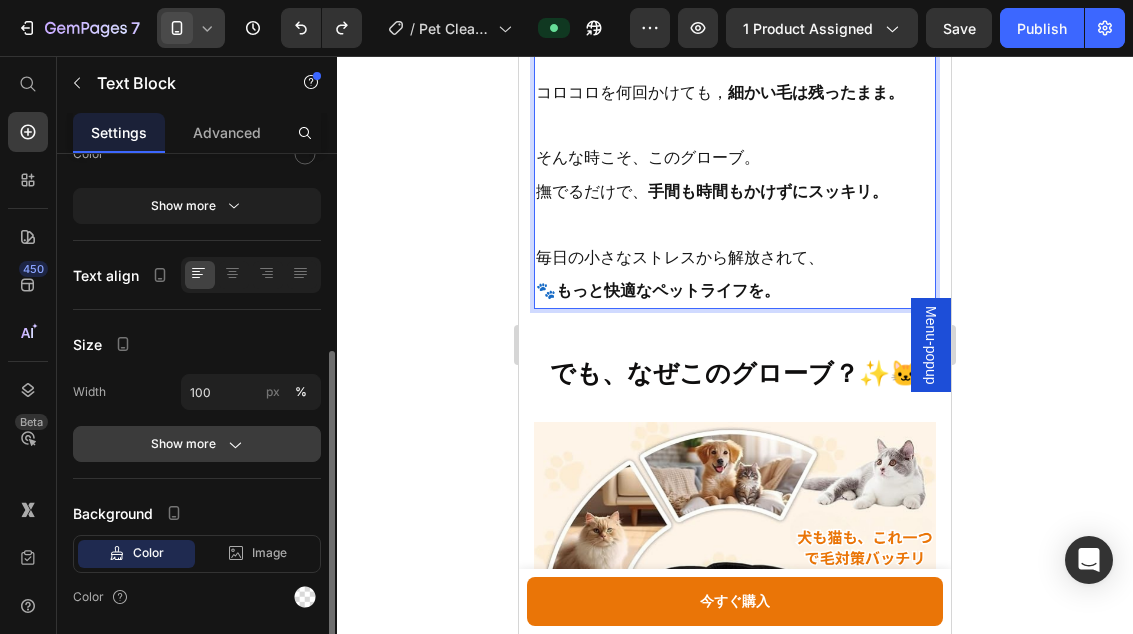 click on "Show more" 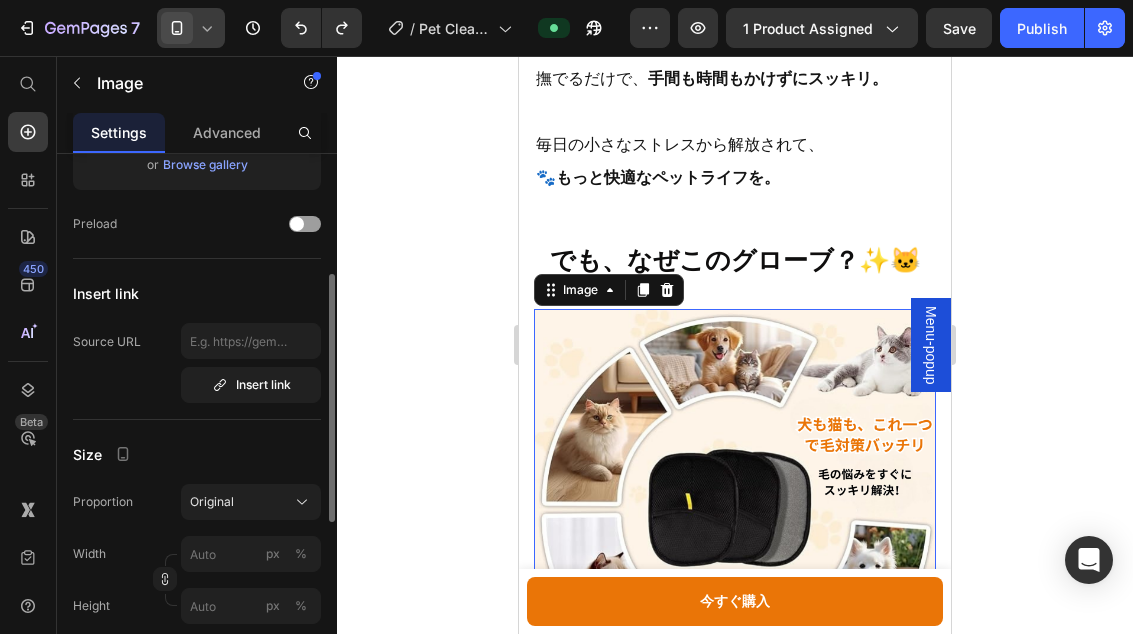 scroll, scrollTop: 0, scrollLeft: 0, axis: both 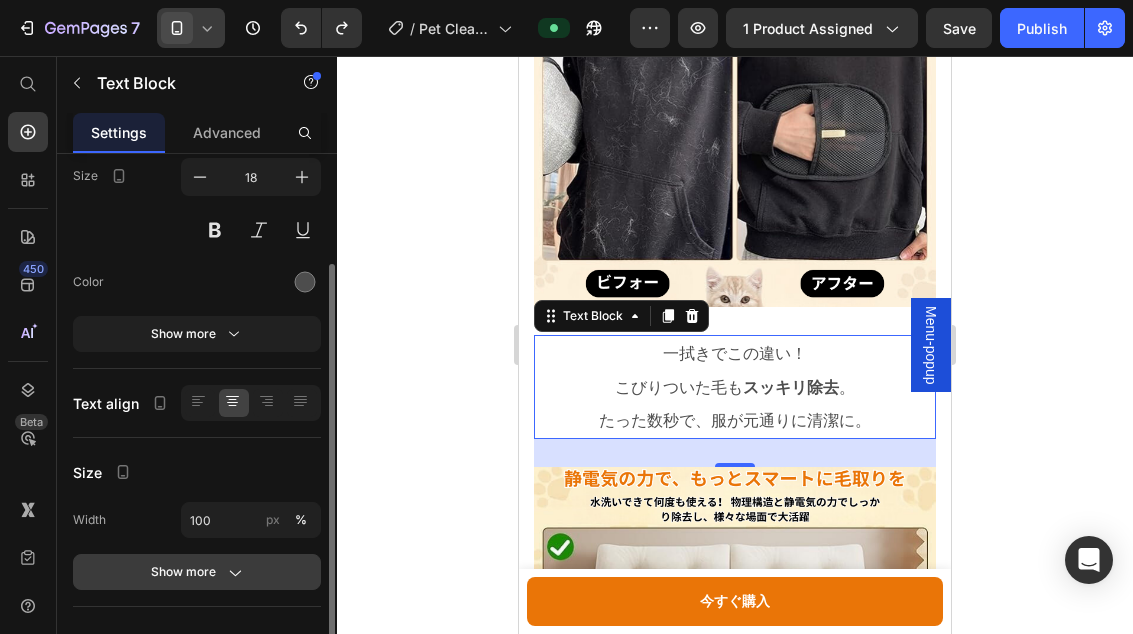 click on "Show more" 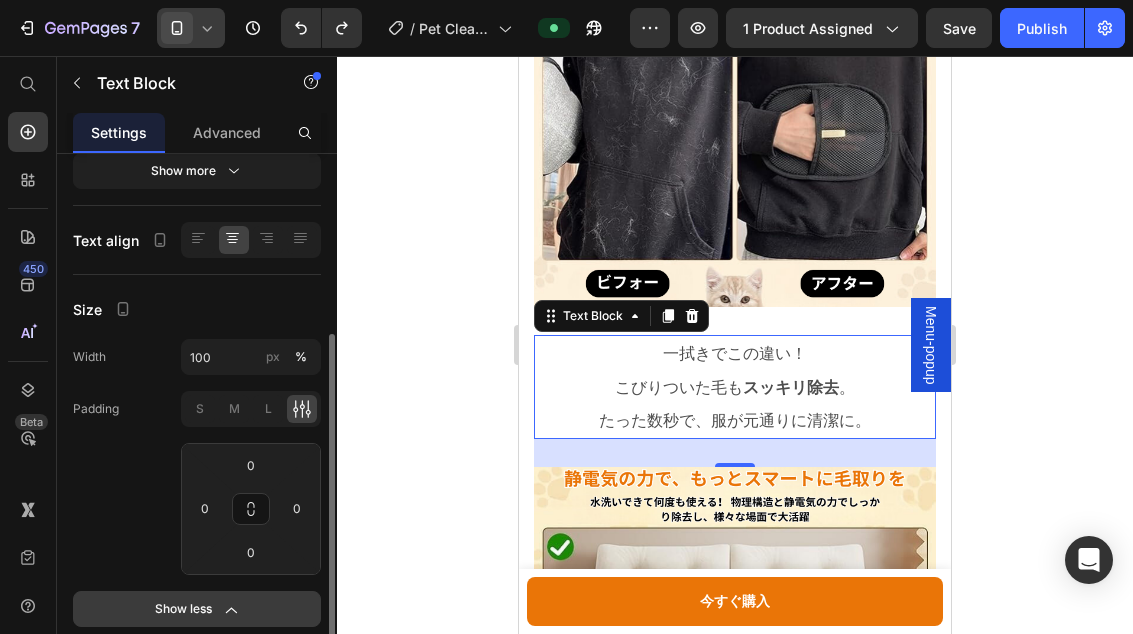 scroll, scrollTop: 330, scrollLeft: 0, axis: vertical 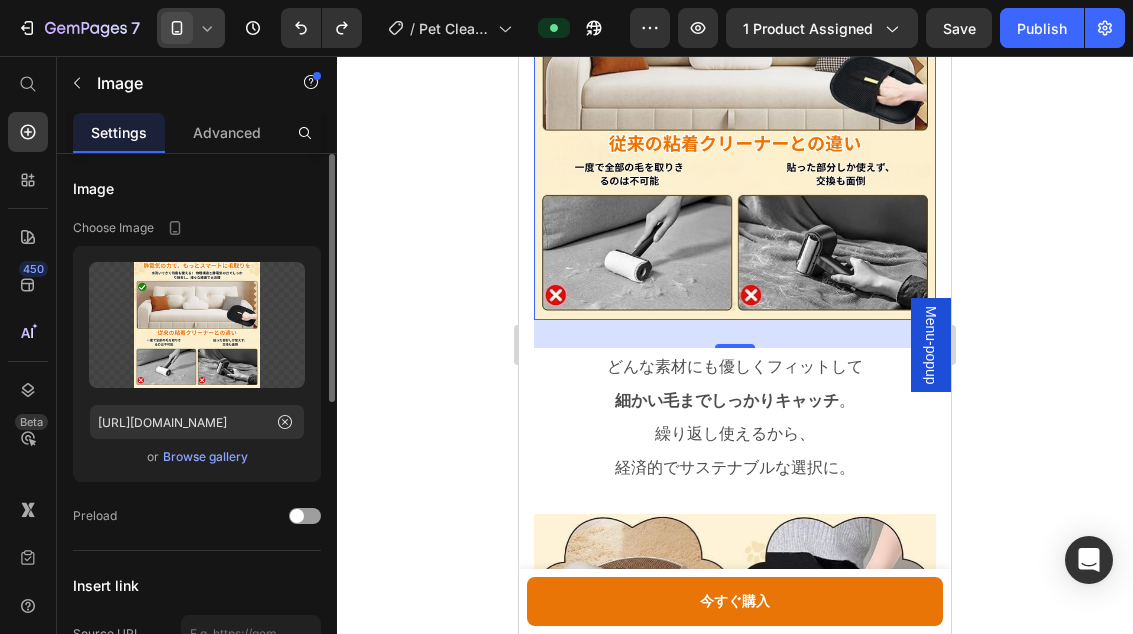 click 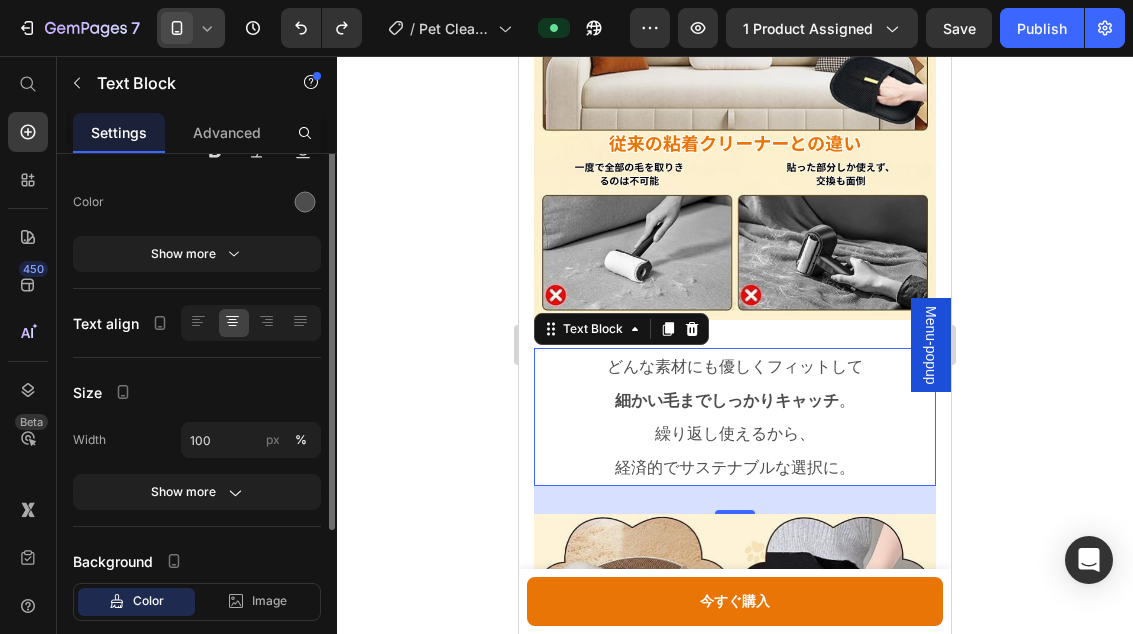 scroll, scrollTop: 292, scrollLeft: 0, axis: vertical 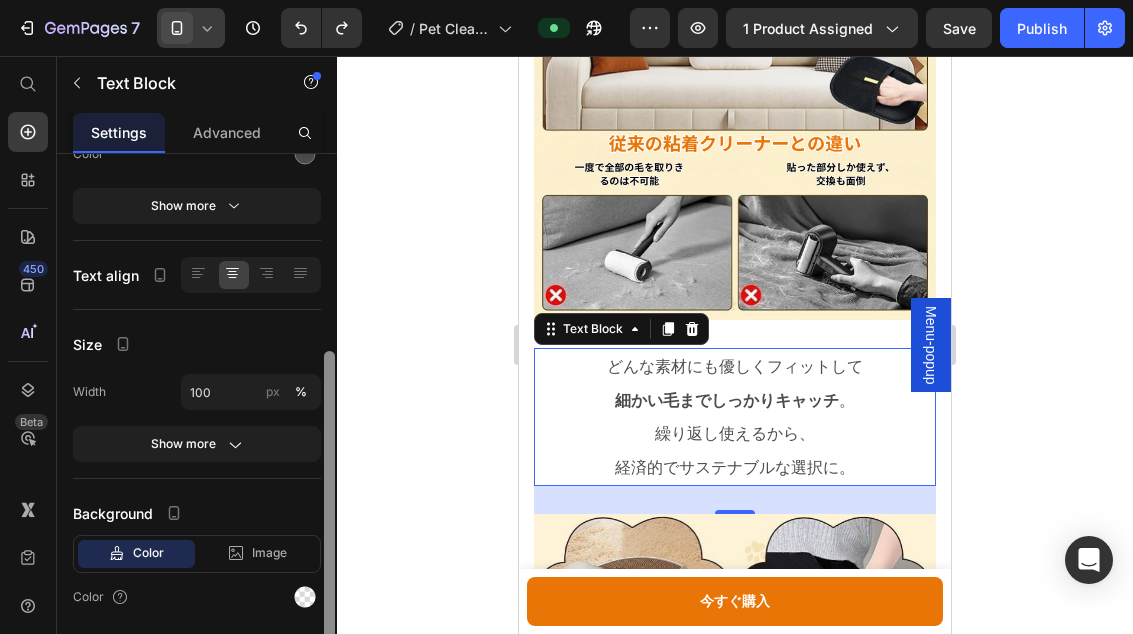 click at bounding box center [329, 455] 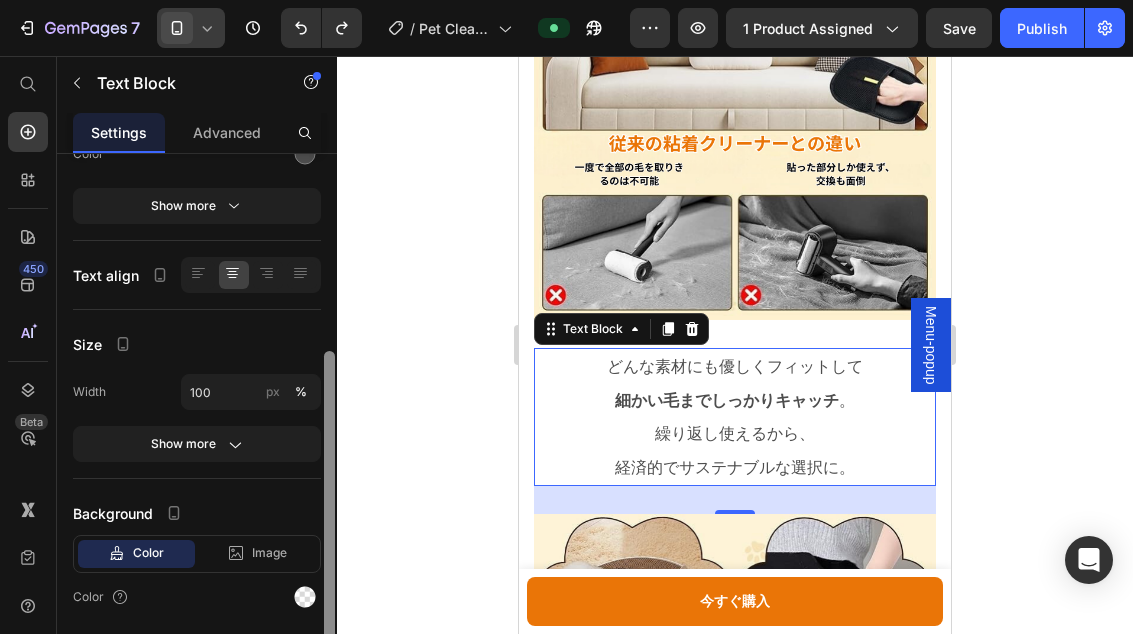 click at bounding box center (329, 554) 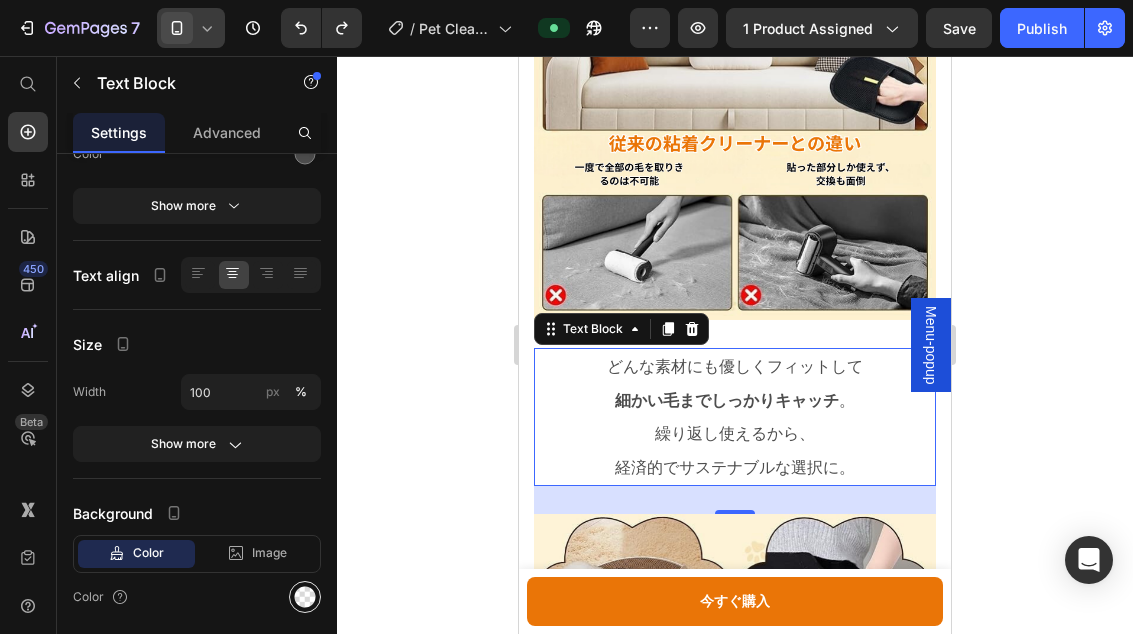 click at bounding box center (305, 597) 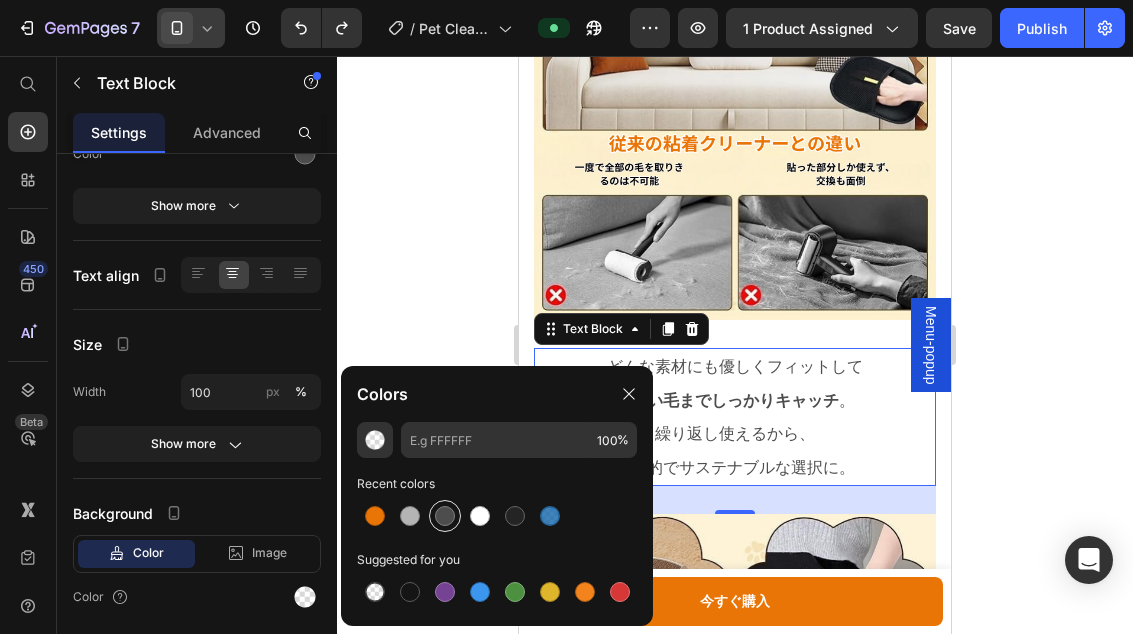click at bounding box center [480, 516] 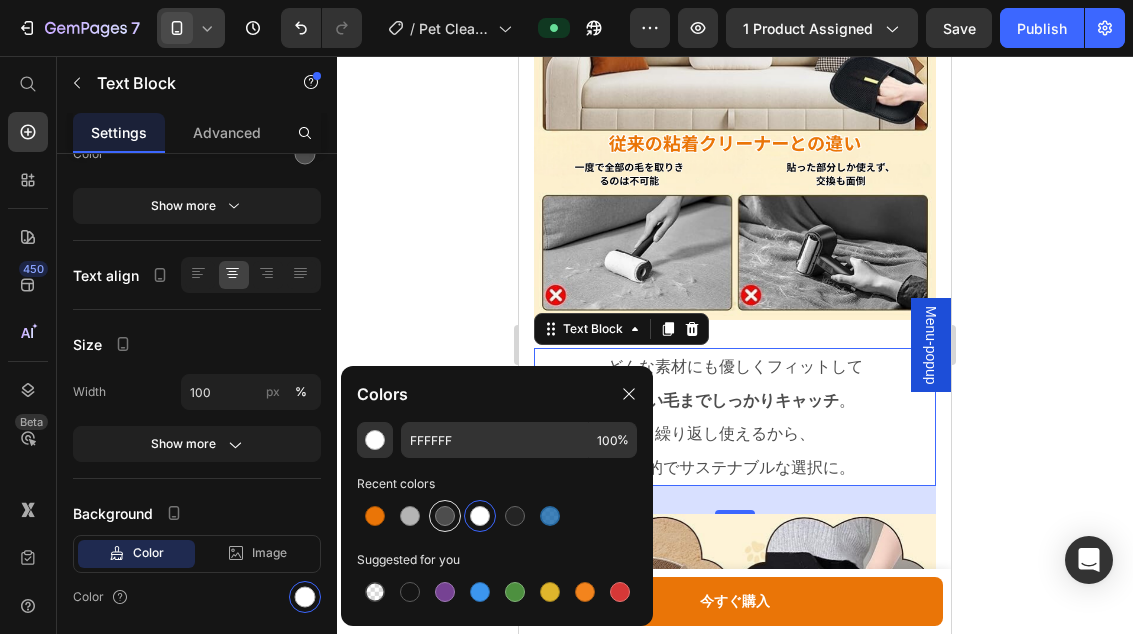 click at bounding box center (445, 516) 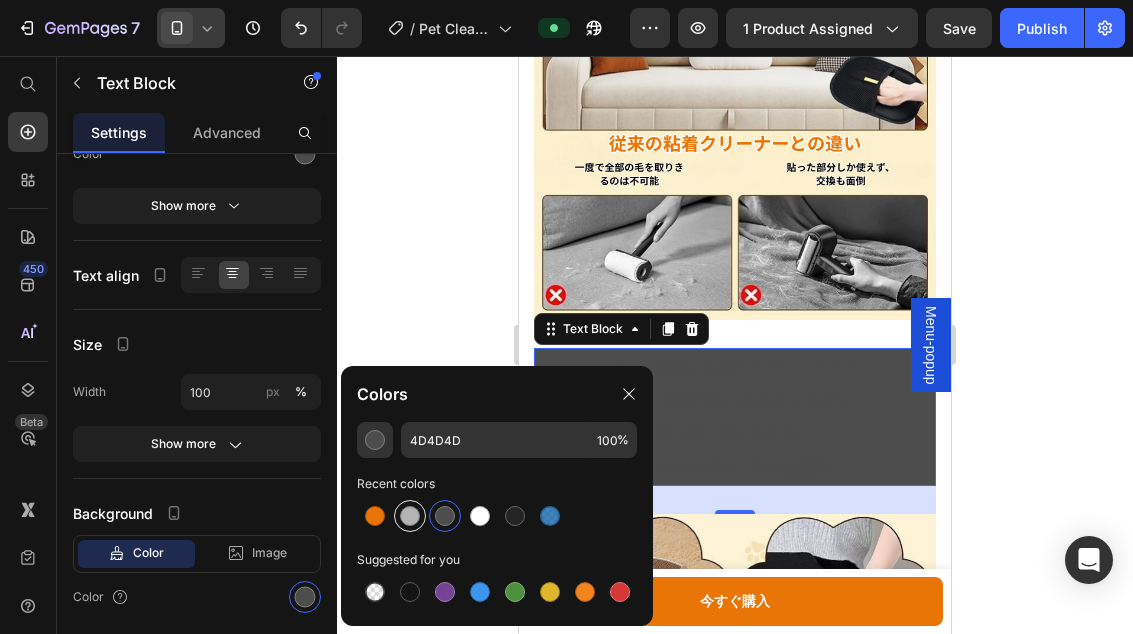 click at bounding box center (410, 516) 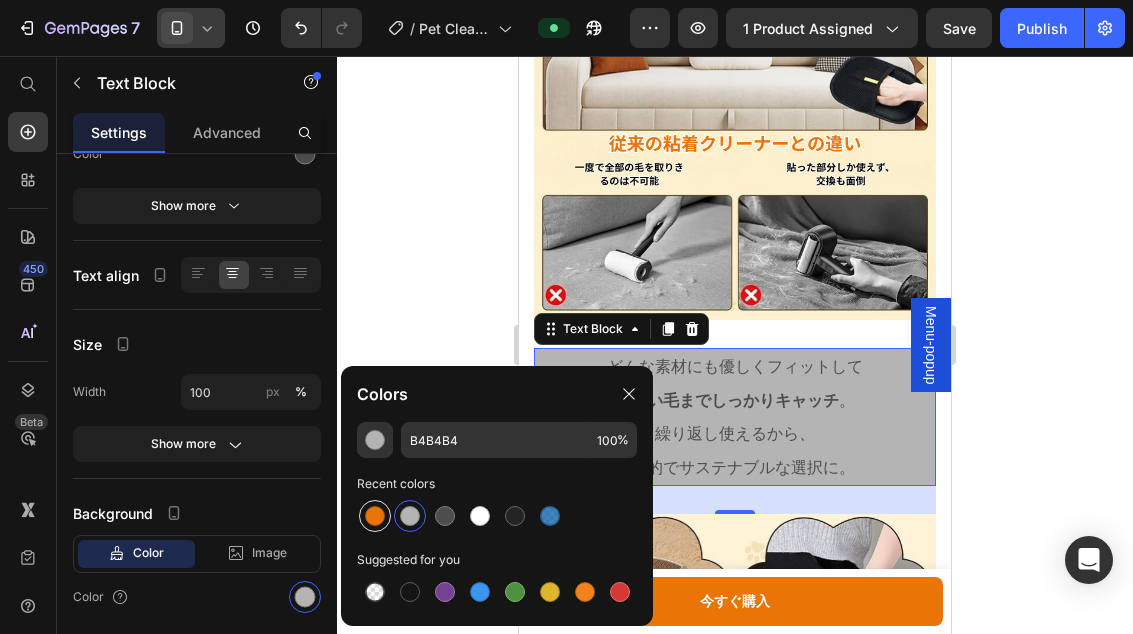 click at bounding box center (375, 516) 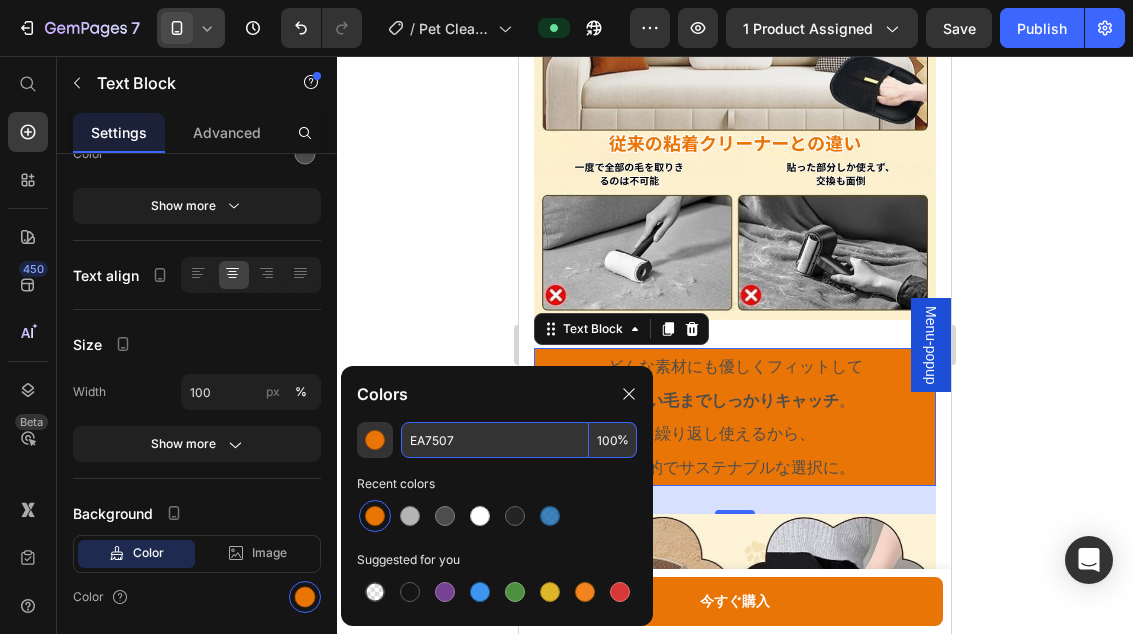 click on "100" at bounding box center [613, 440] 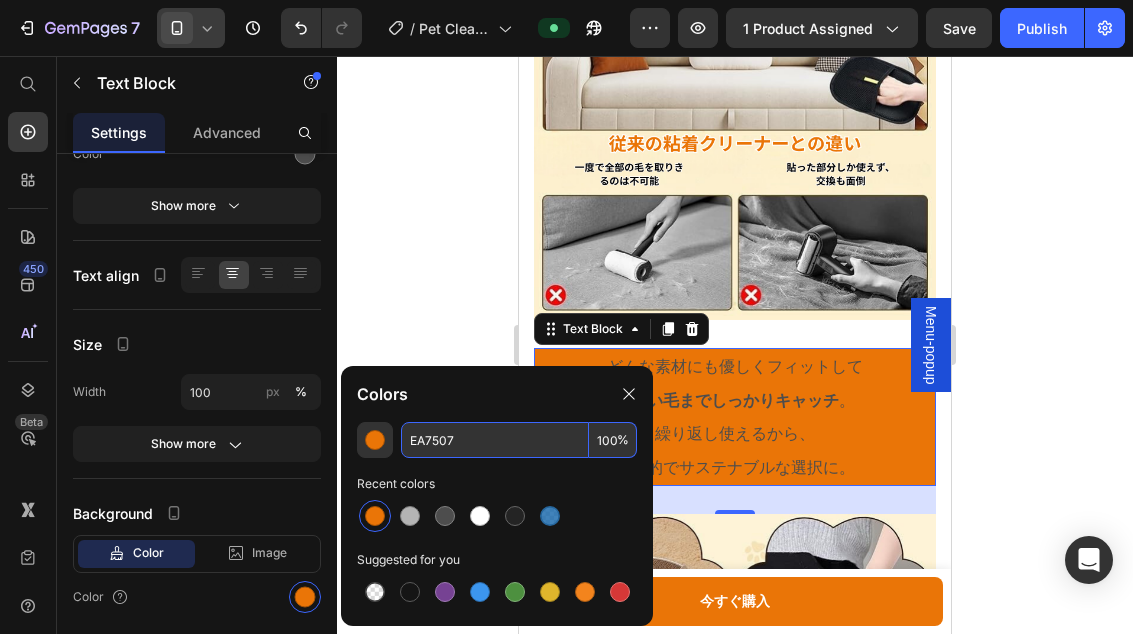 type on "0" 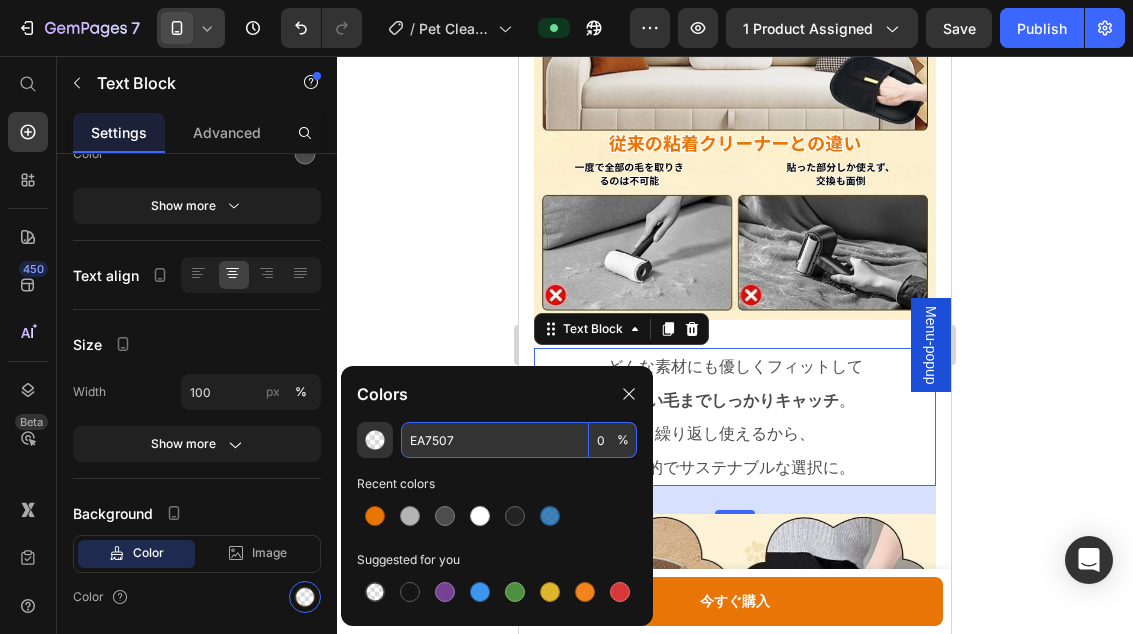 click 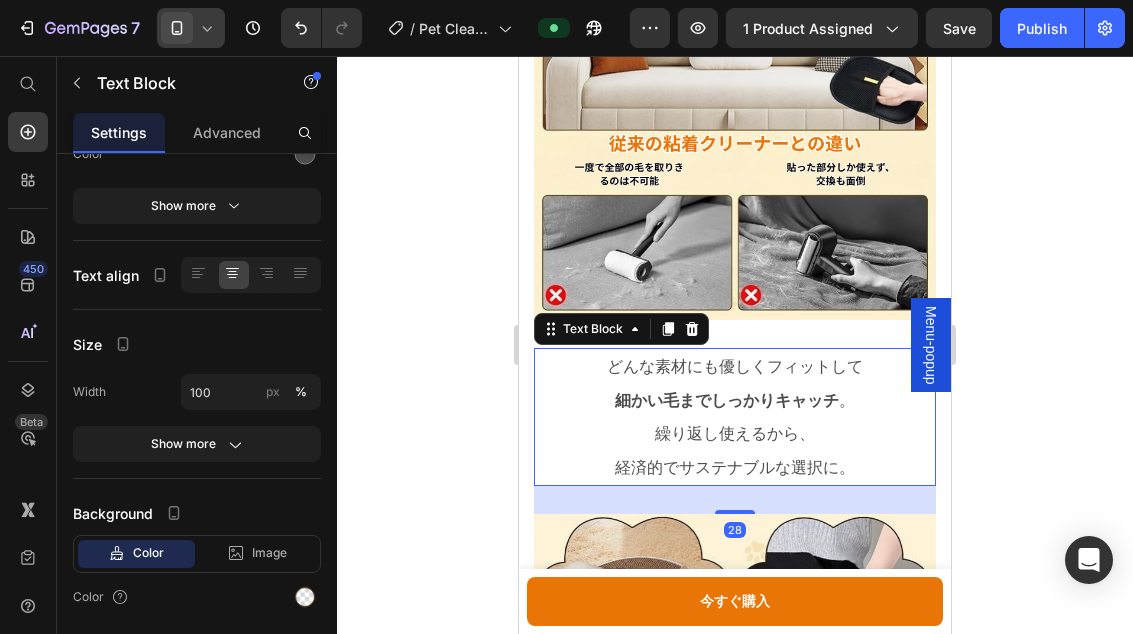 type 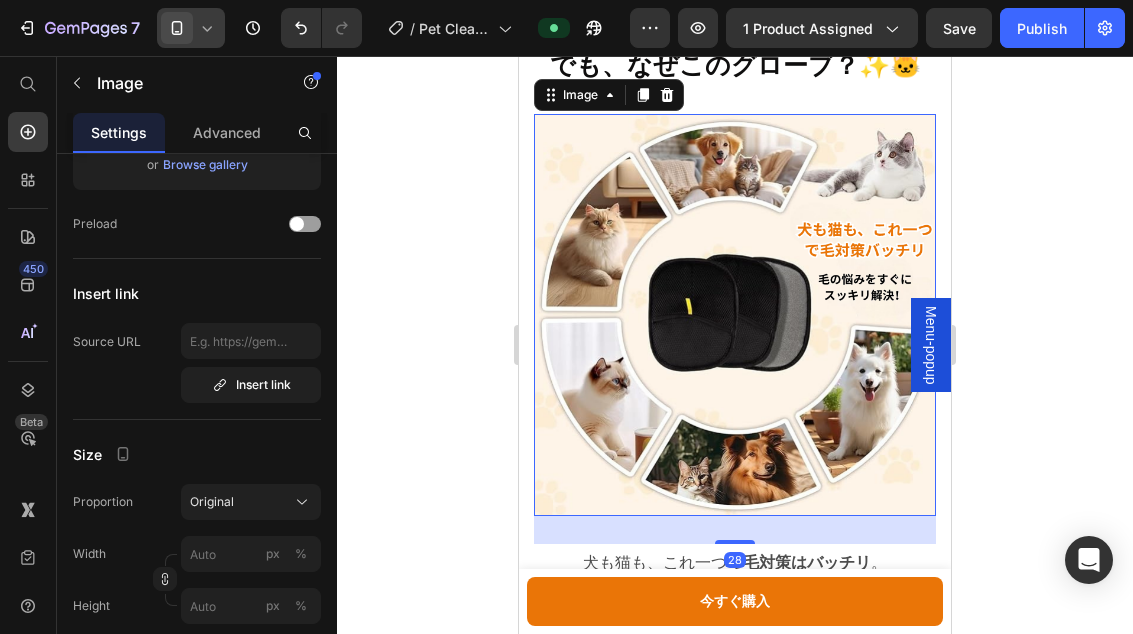 scroll, scrollTop: 0, scrollLeft: 0, axis: both 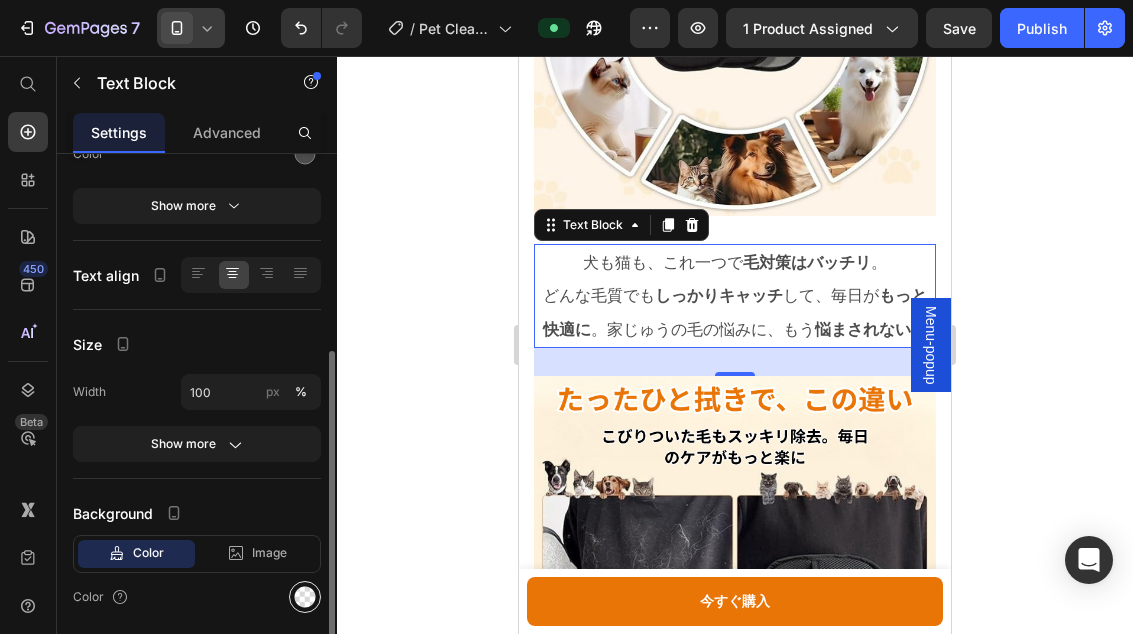 click at bounding box center (305, 597) 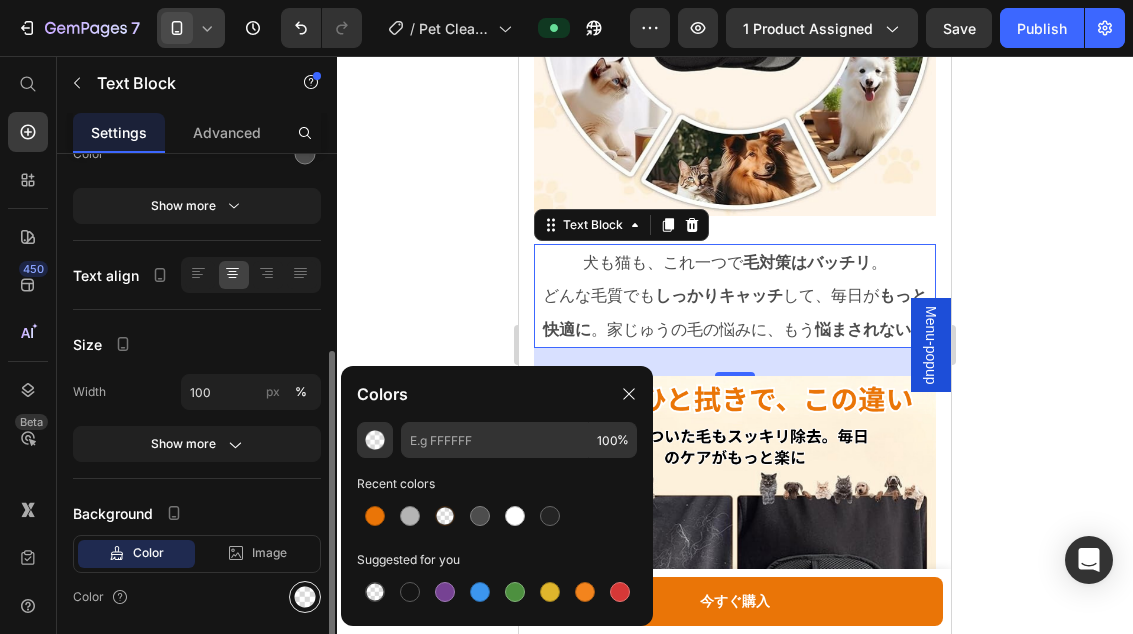 click at bounding box center [305, 597] 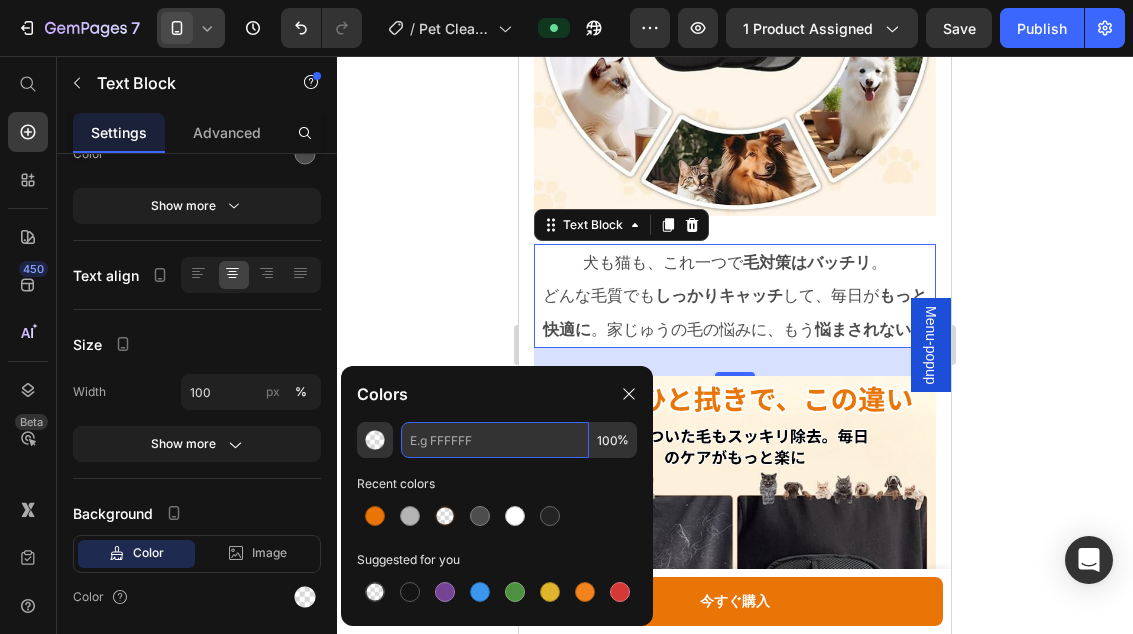 click at bounding box center [495, 440] 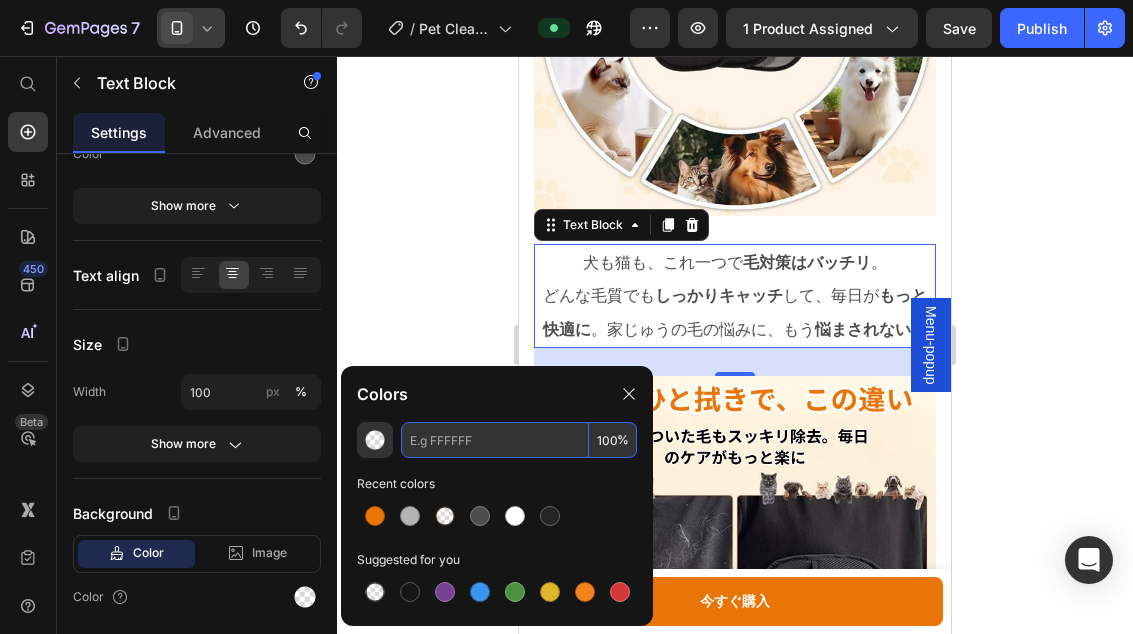 click at bounding box center (495, 440) 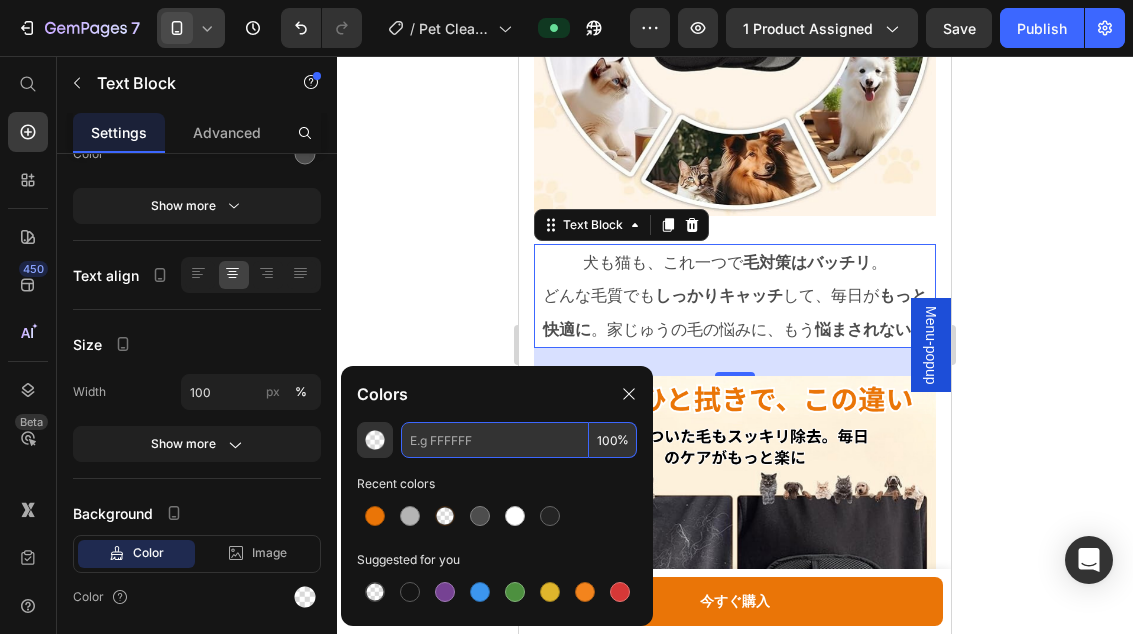 click at bounding box center (495, 440) 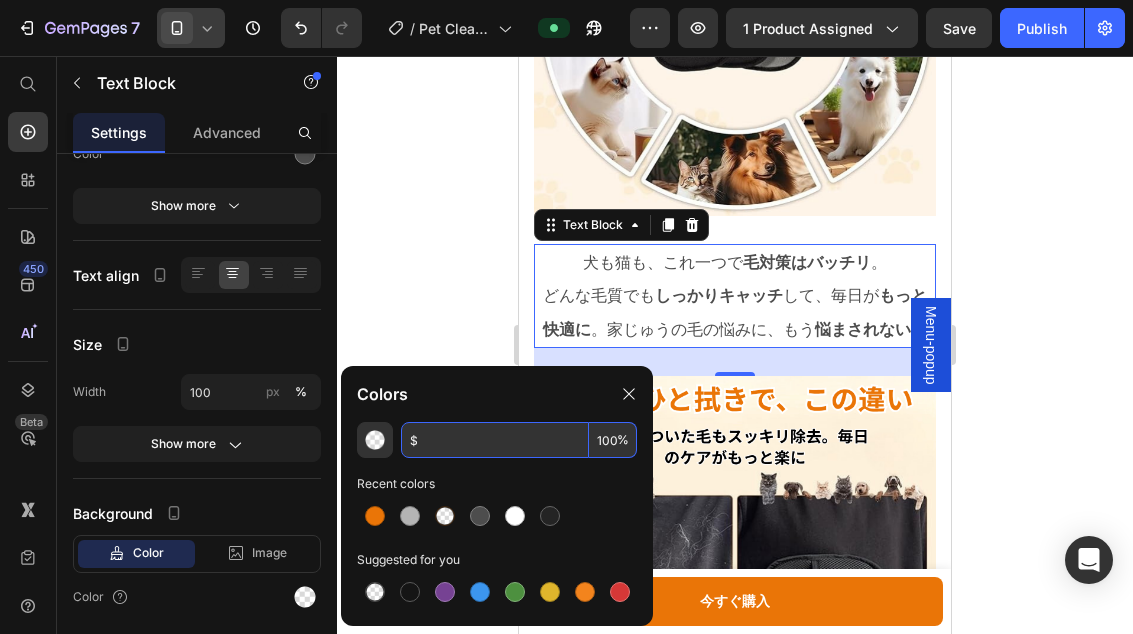 type 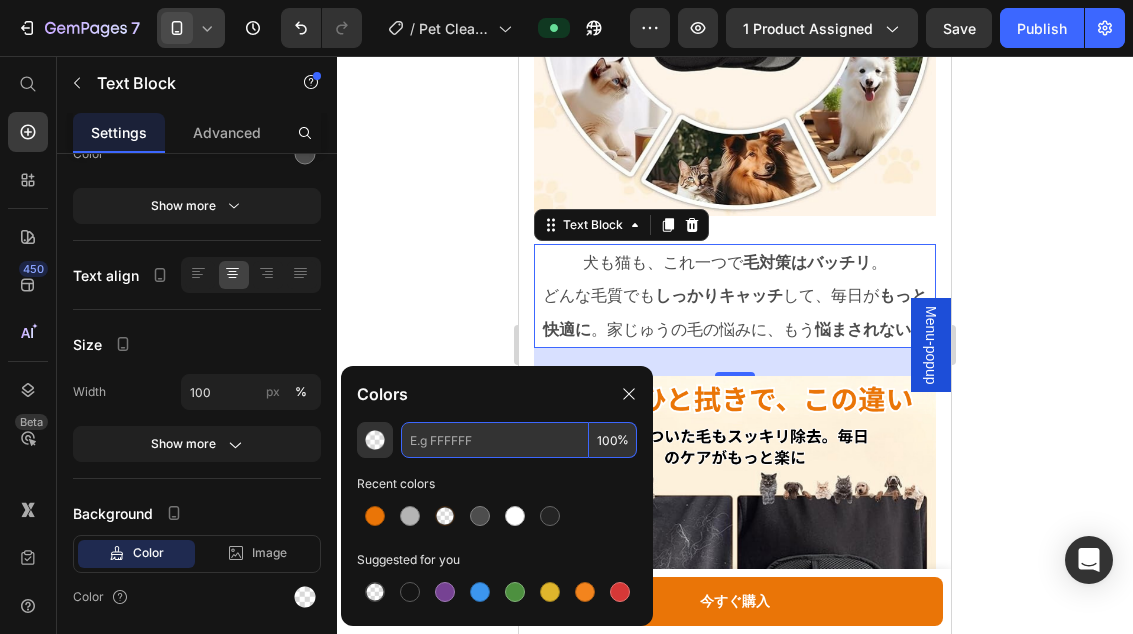 click at bounding box center [495, 440] 